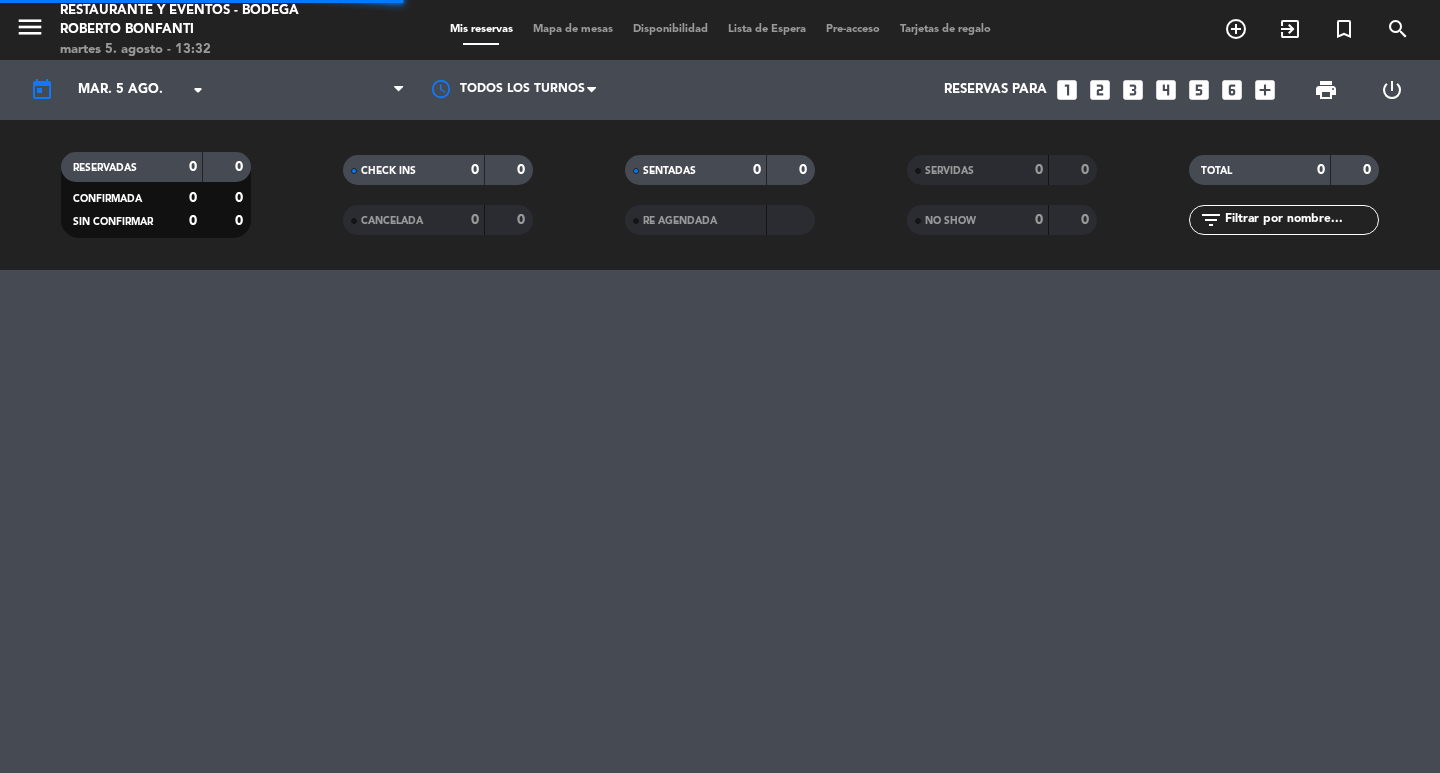 scroll, scrollTop: 0, scrollLeft: 0, axis: both 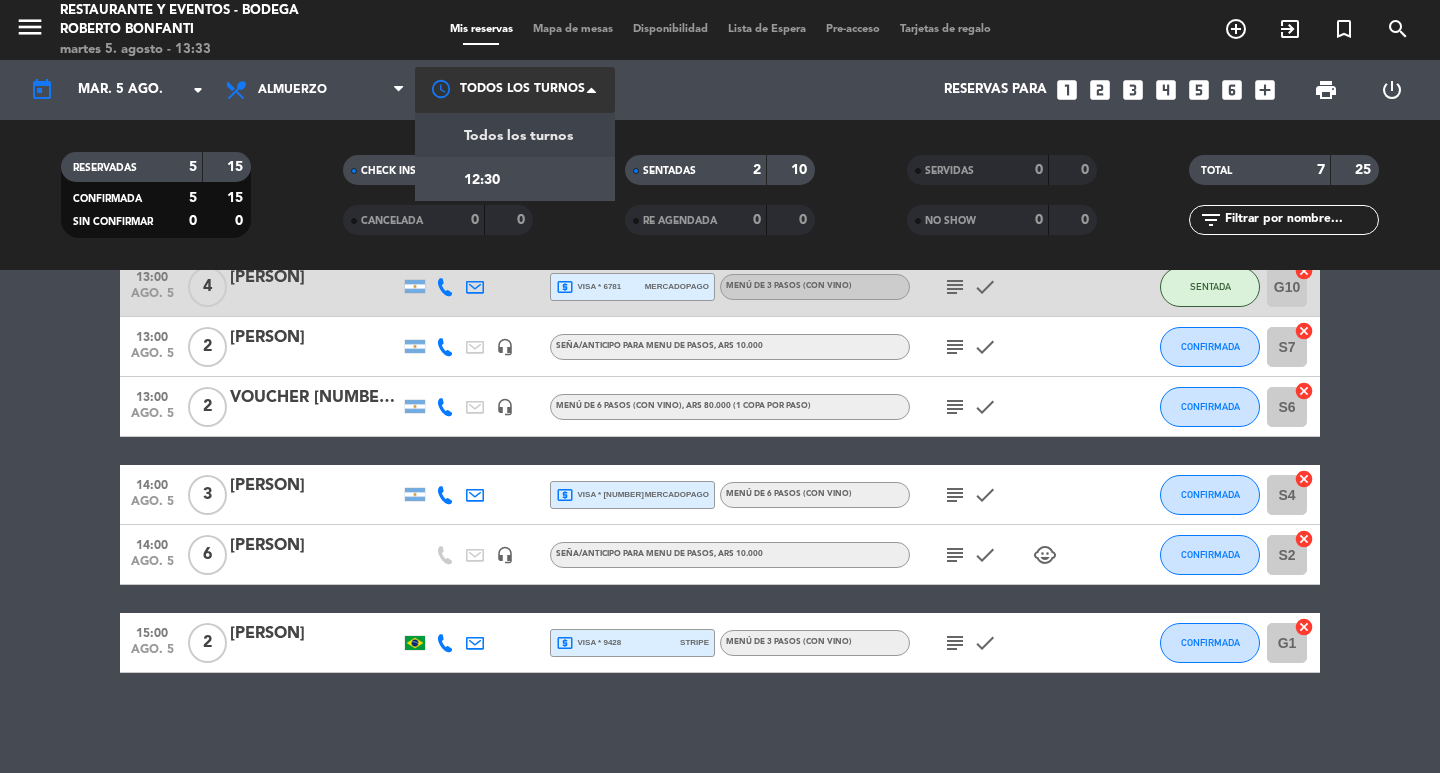 click 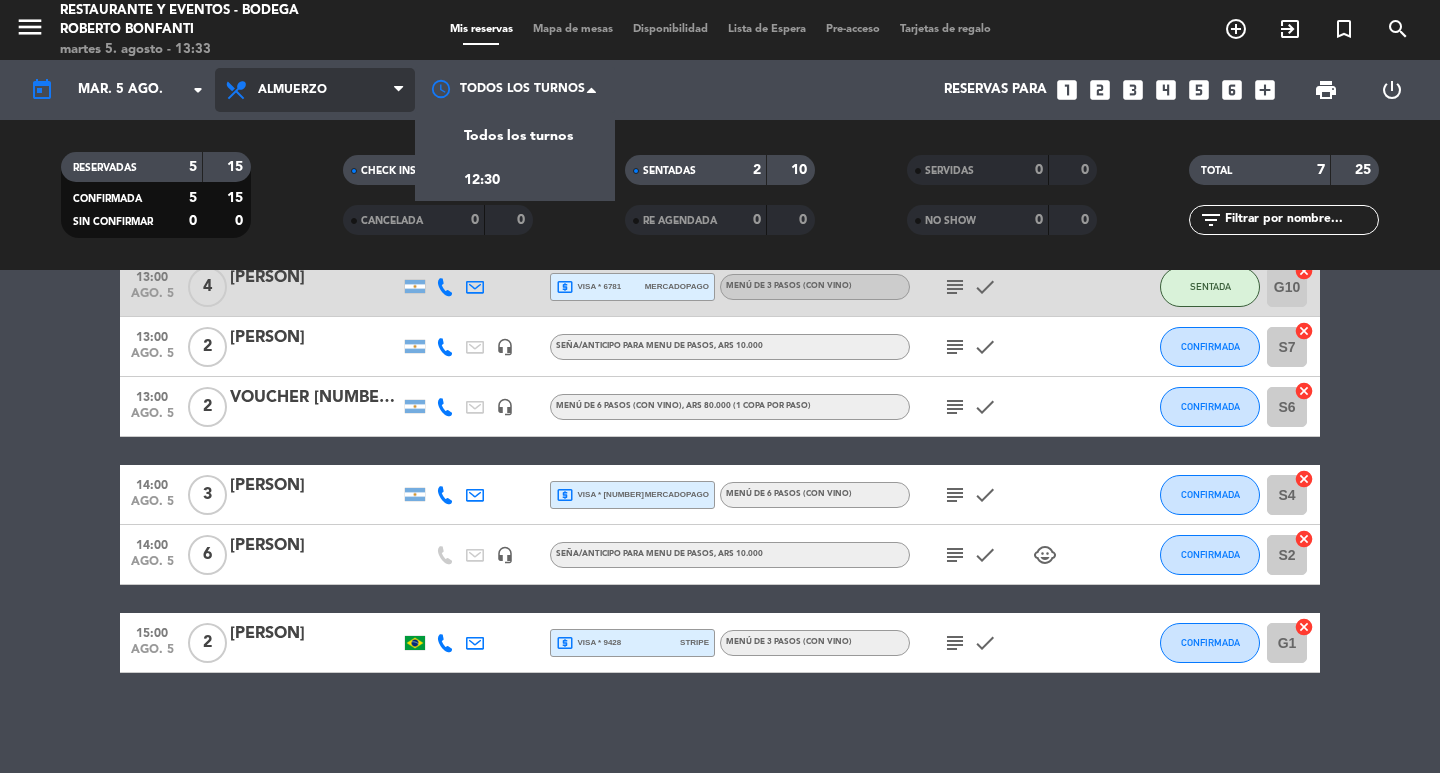 click on "Almuerzo" at bounding box center [315, 90] 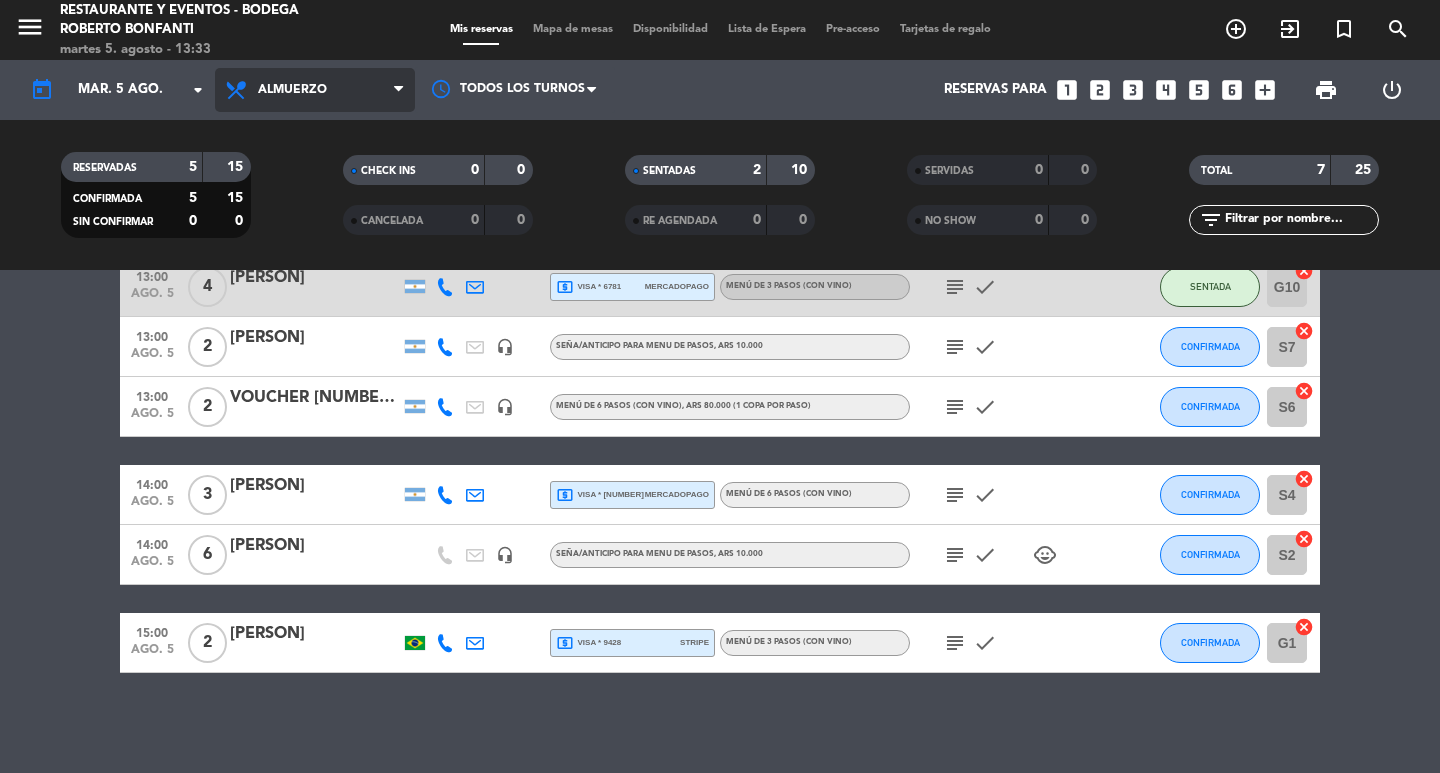 click on "menu  Restaurante y Eventos - Bodega Roberto Bonfanti   martes 5. agosto - 13:33   Mis reservas   Mapa de mesas   Disponibilidad   Lista de Espera   Pre-acceso   Tarjetas de regalo  add_circle_outline exit_to_app turned_in_not search today    mar. 5 ago. arrow_drop_down  Todos los servicios  Desayuno  Brunch  Almuerzo  Cena  Almuerzo  Todos los servicios  Desayuno  Brunch  Almuerzo  Cena Todos los turnos  Reservas para   looks_one   looks_two   looks_3   looks_4   looks_5   looks_6   add_box  print  power_settings_new   RESERVADAS   5   15   CONFIRMADA   5   15   SIN CONFIRMAR   0   0   CHECK INS   0   0   CANCELADA   0   0   SENTADAS   2   10   RE AGENDADA   0   0   SERVIDAS   0   0   NO SHOW   0   0   TOTAL   7   25  filter_list" 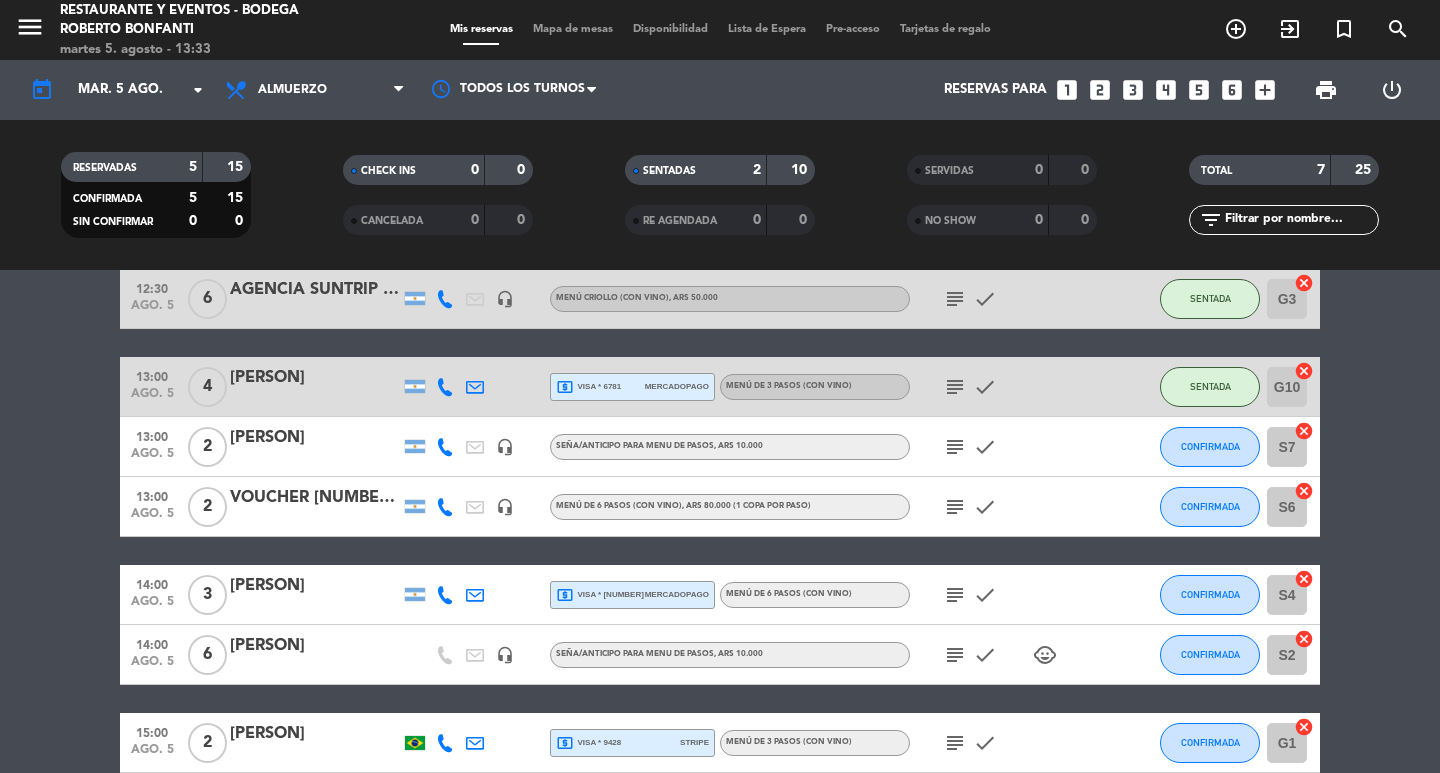 scroll, scrollTop: 0, scrollLeft: 0, axis: both 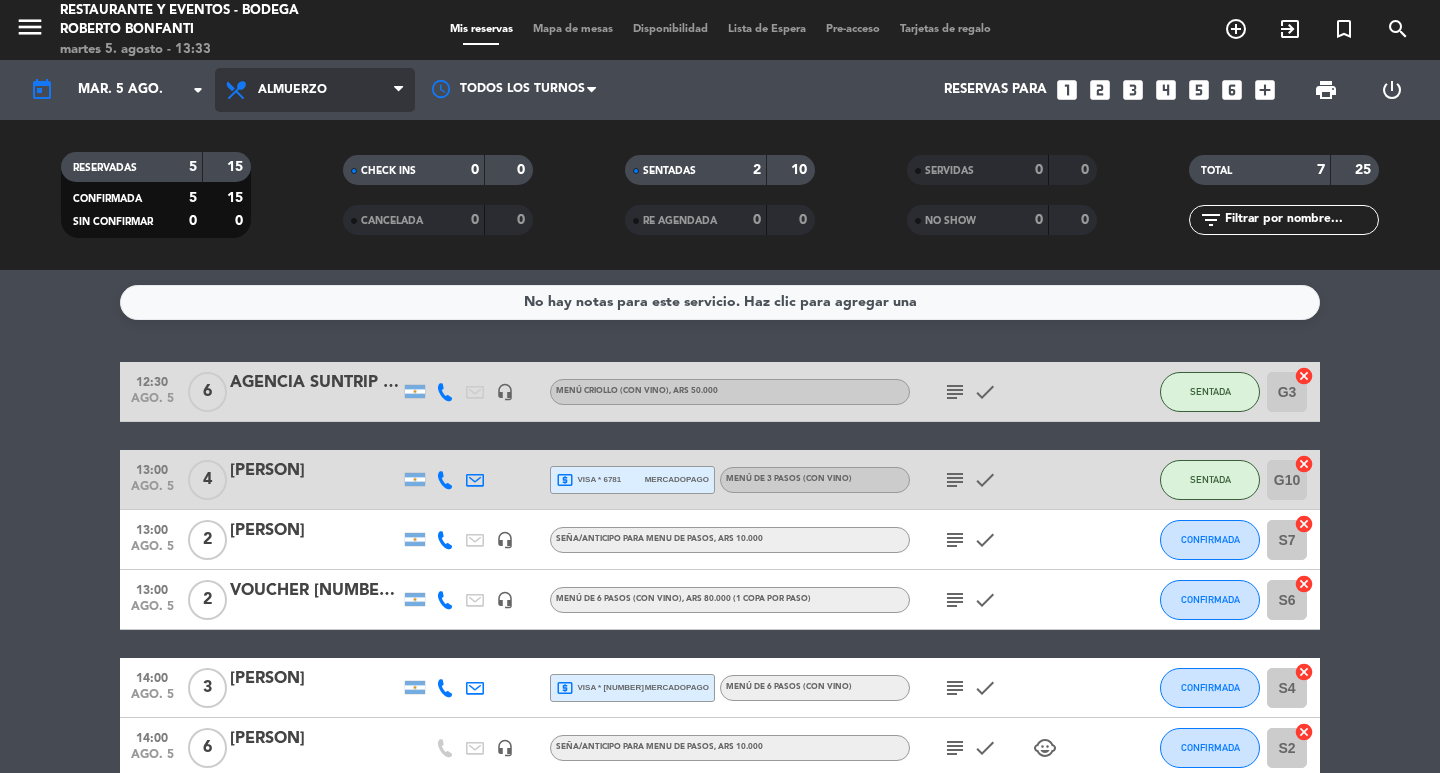 click on "Almuerzo" at bounding box center [292, 90] 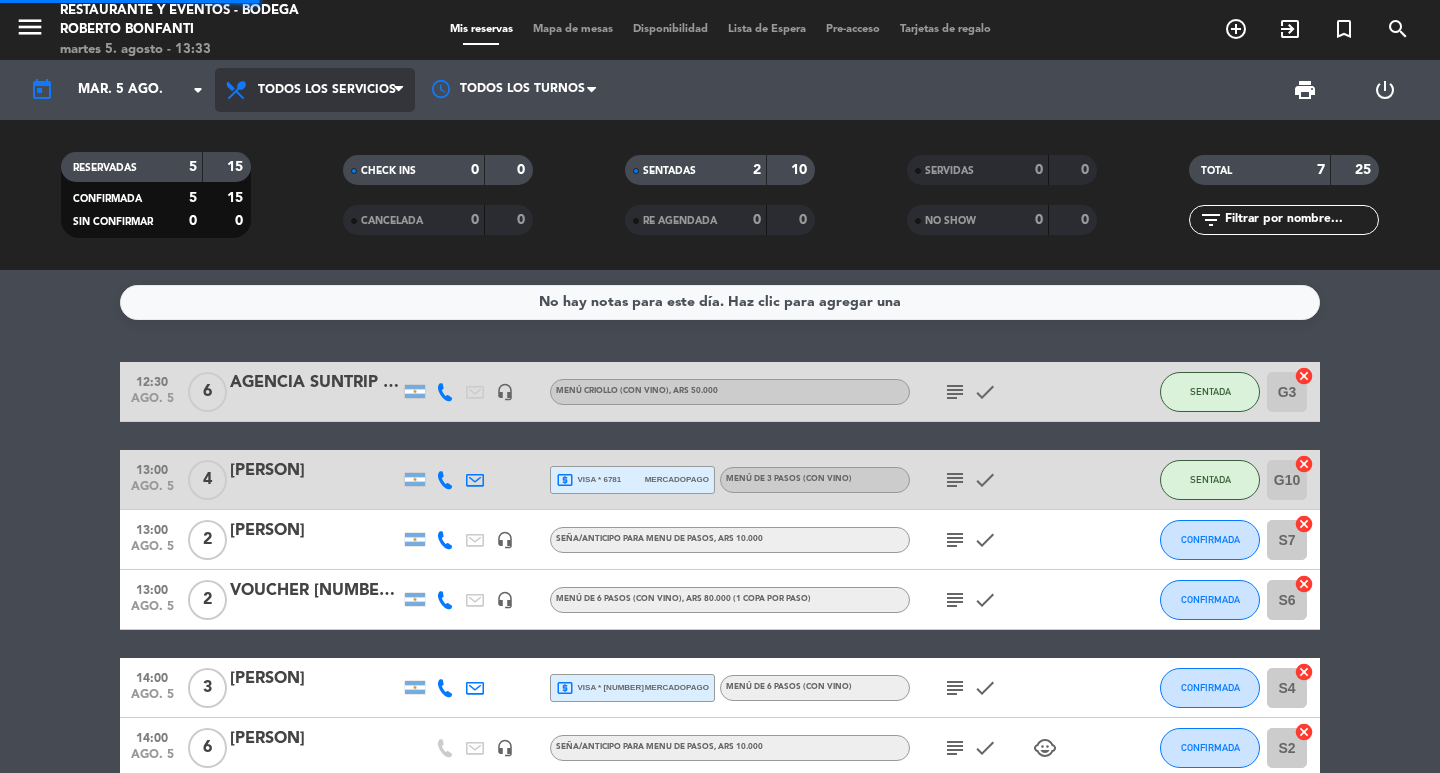 click on "menu  Restaurante y Eventos - Bodega Roberto Bonfanti   martes 5. agosto - 13:33   Mis reservas   Mapa de mesas   Disponibilidad   Lista de Espera   Pre-acceso   Tarjetas de regalo  add_circle_outline exit_to_app turned_in_not search today    mar. 5 ago. arrow_drop_down  Todos los servicios  Desayuno  Brunch  Almuerzo  Cena  Todos los servicios  Todos los servicios  Desayuno  Brunch  Almuerzo  Cena Todos los turnos print  power_settings_new   RESERVADAS   5   15   CONFIRMADA   5   15   SIN CONFIRMAR   0   0   CHECK INS   0   0   CANCELADA   0   0   SENTADAS   2   10   RE AGENDADA   0   0   SERVIDAS   0   0   NO SHOW   0   0   TOTAL   7   25  filter_list" 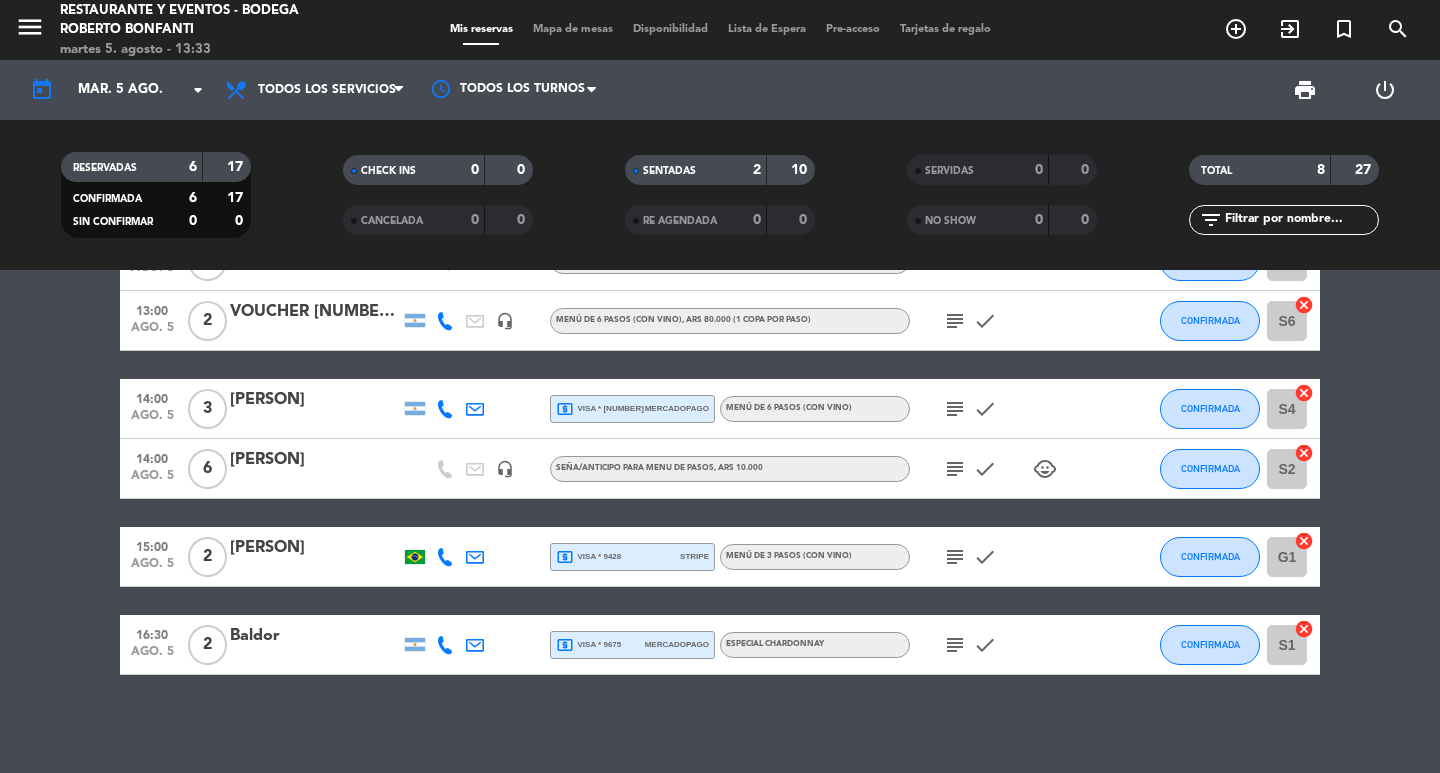 scroll, scrollTop: 231, scrollLeft: 0, axis: vertical 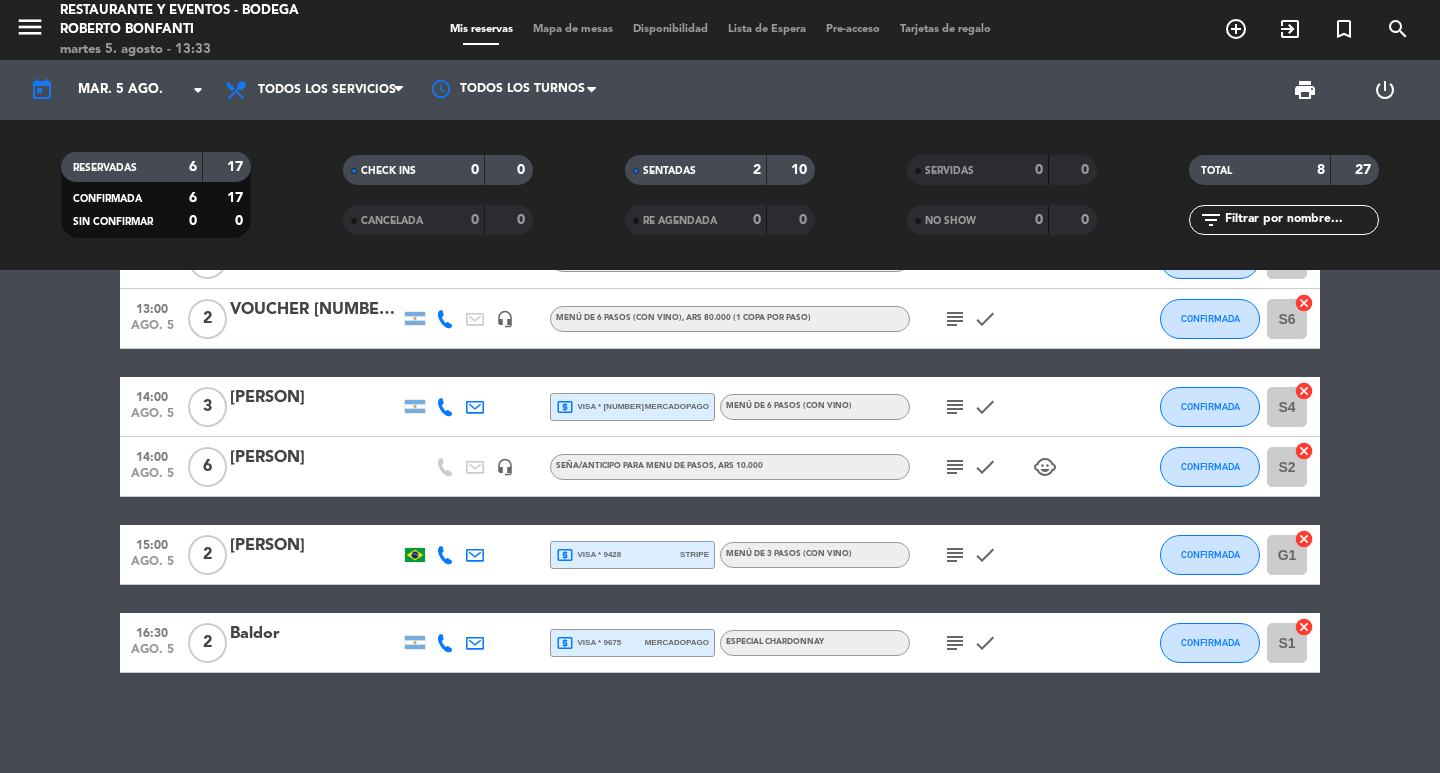 click on "subject" 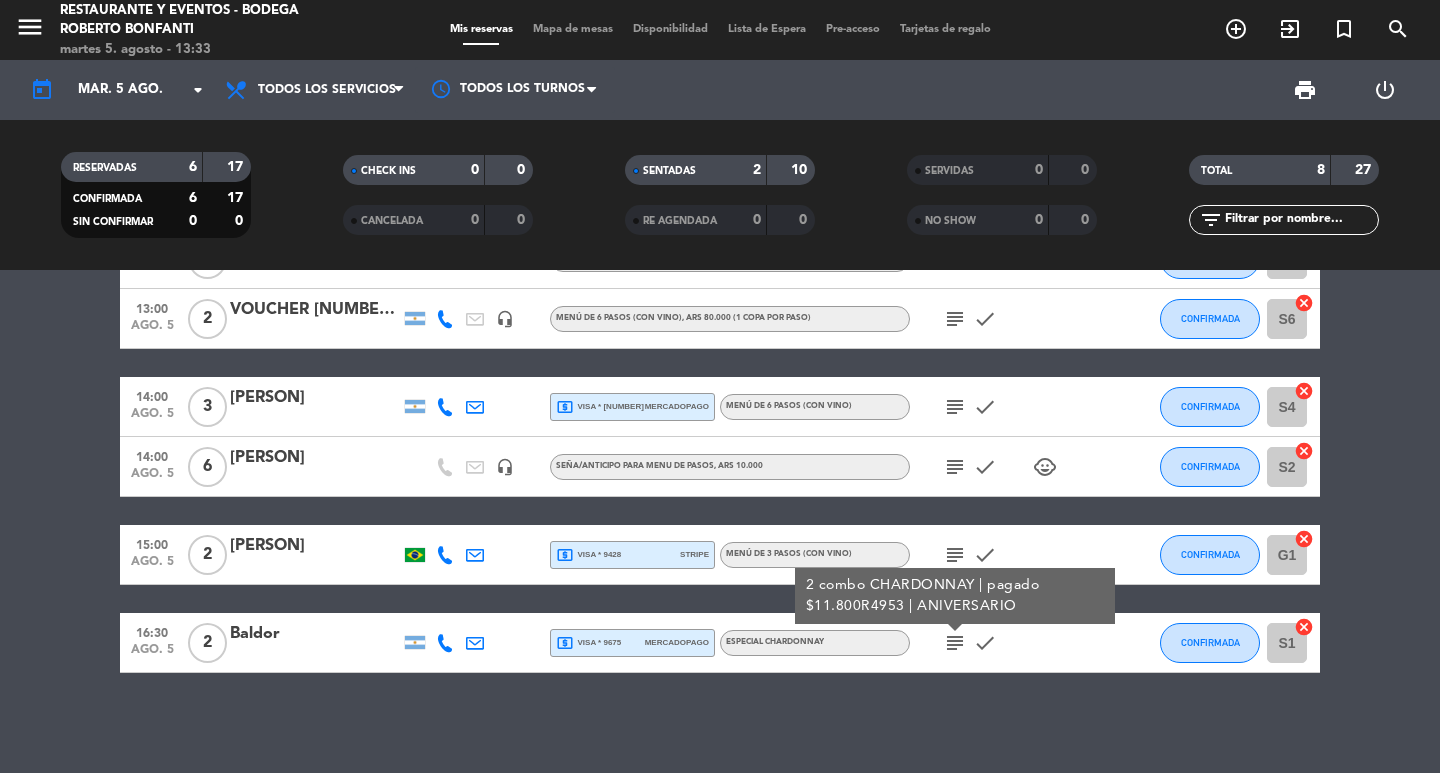 click on "subject  [NUMBER] combo CHARDONNAY | pagado $[PRICE]R[NUMBER] | ANIVERSARIO" 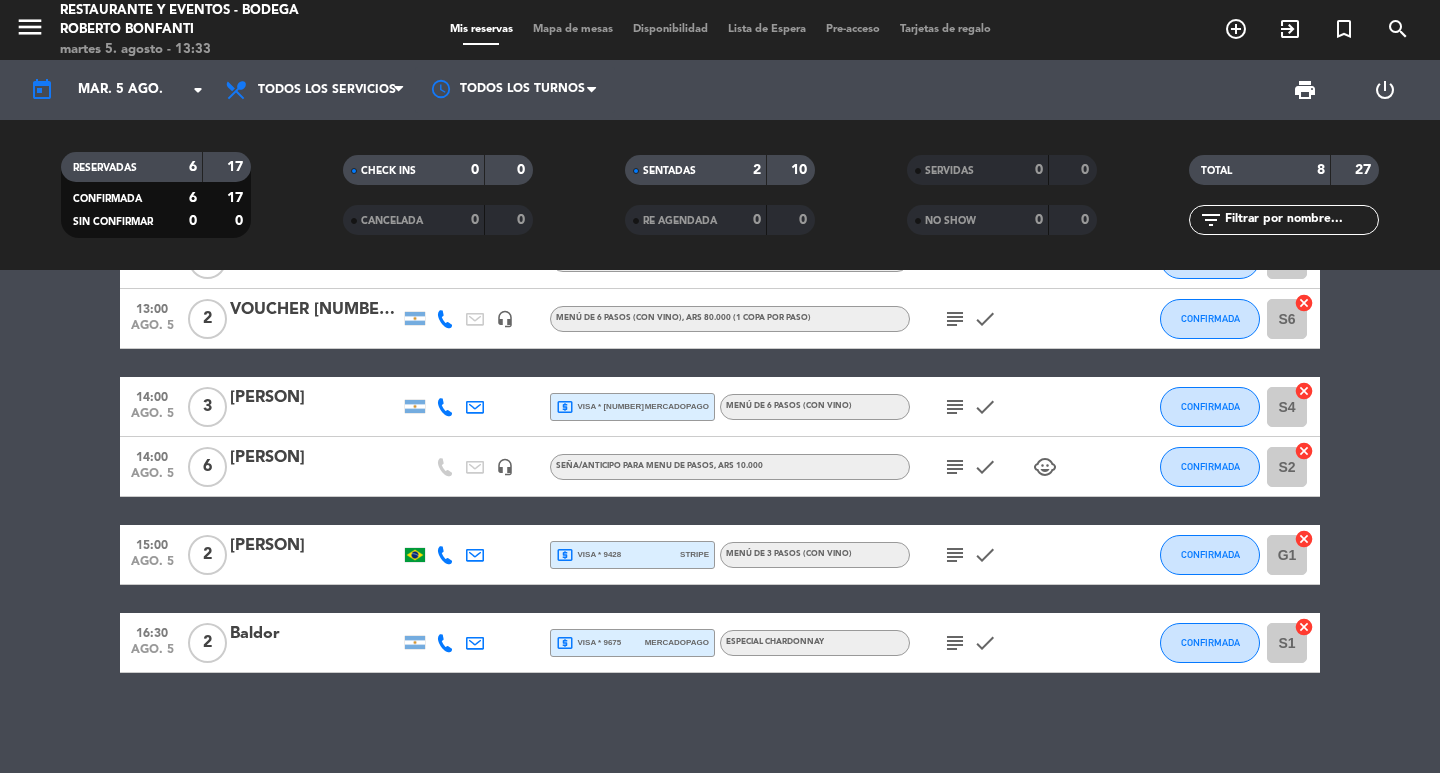 click on "12:30   ago. 5   6   AGENCIA SUNTRIP - [PERSON]    headset_mic   MENÚ CRIOLLO (Con vino)  , ARS [PRICE]  subject   check  SENTADA G3  cancel   13:00   ago. 5   4   [PERSON]  local_atm  visa * [NUMBER]   mercadopago   MENÚ DE [NUMBER] PASOS (Con vino)   subject   check  SENTADA G10  cancel   13:00   ago. 5   2   [PERSON]    headset_mic   Seña/anticipo para MENU DE PASOS , ARS [PRICE]  subject   check  CONFIRMADA S7  cancel   13:00   ago. 5   2   VOUCHER [NUMBER] | [PERSON]   headset_mic   MENÚ DE [NUMBER] PASOS (Con vino)  , ARS [PRICE] (1 copa por paso)  subject   check  CONFIRMADA S6  cancel   14:00   ago. 5   3   [PERSON]  local_atm  visa * [NUMBER]   mercadopago   MENÚ DE [NUMBER] PASOS (Con vino)   subject   check  CONFIRMADA S4  cancel   14:00   ago. 5   6   [PERSON]   headset_mic   Seña/anticipo para MENU DE PASOS , ARS [PRICE]  subject   check   child_care  CONFIRMADA S2  cancel   15:00   ago. 5   2   [PERSON]  local_atm  visa * [NUMBER]   stripe   MENÚ DE [NUMBER] PASOS (Con vino)   subject" 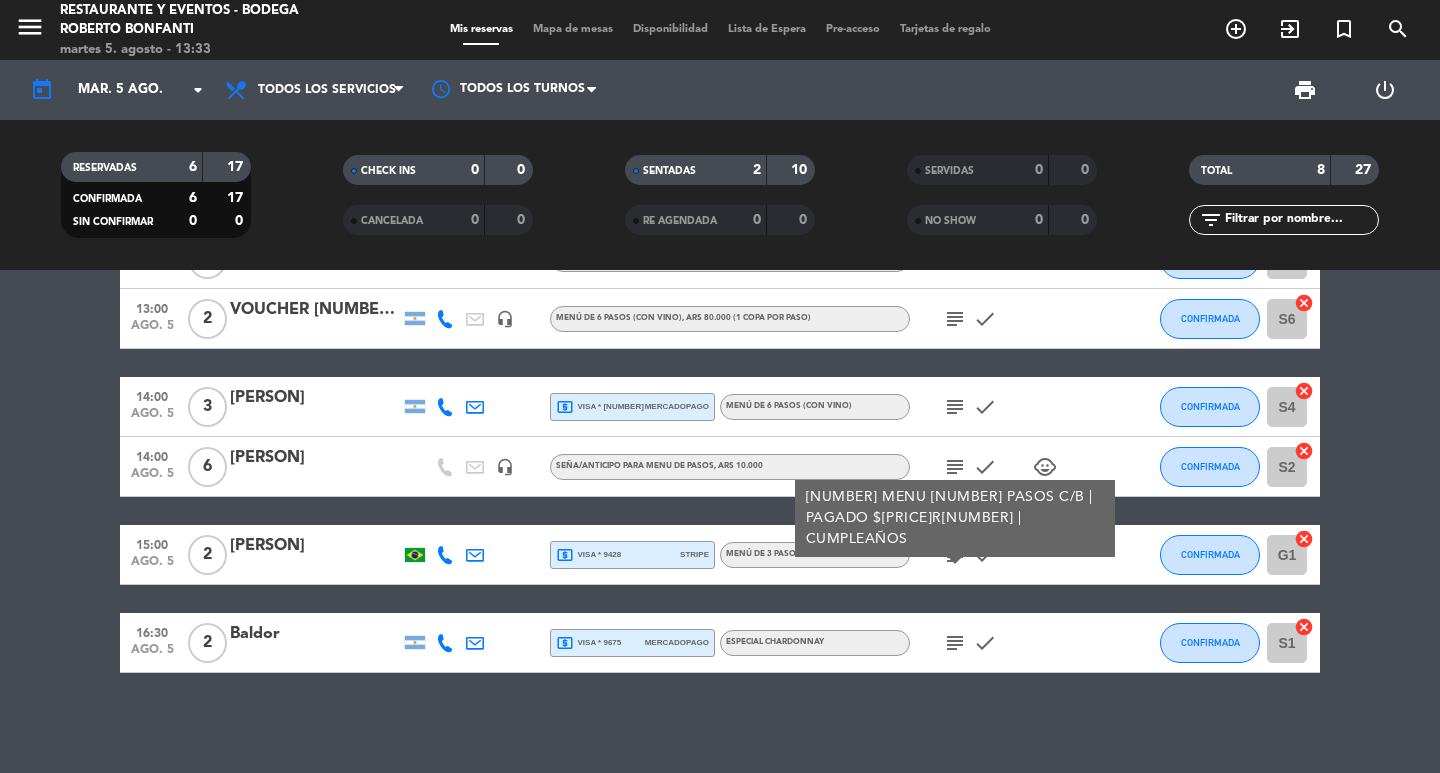 click on "subject" 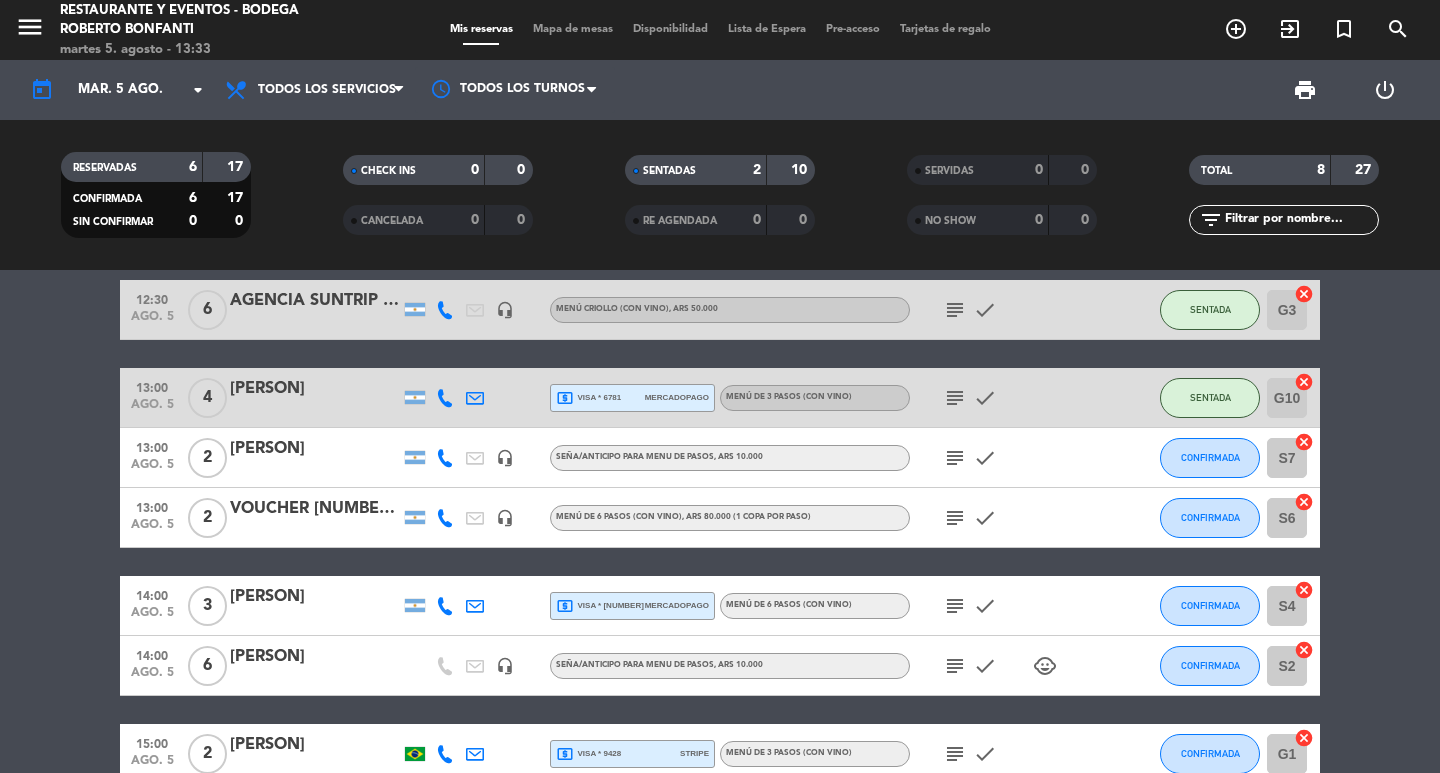 scroll, scrollTop: 31, scrollLeft: 0, axis: vertical 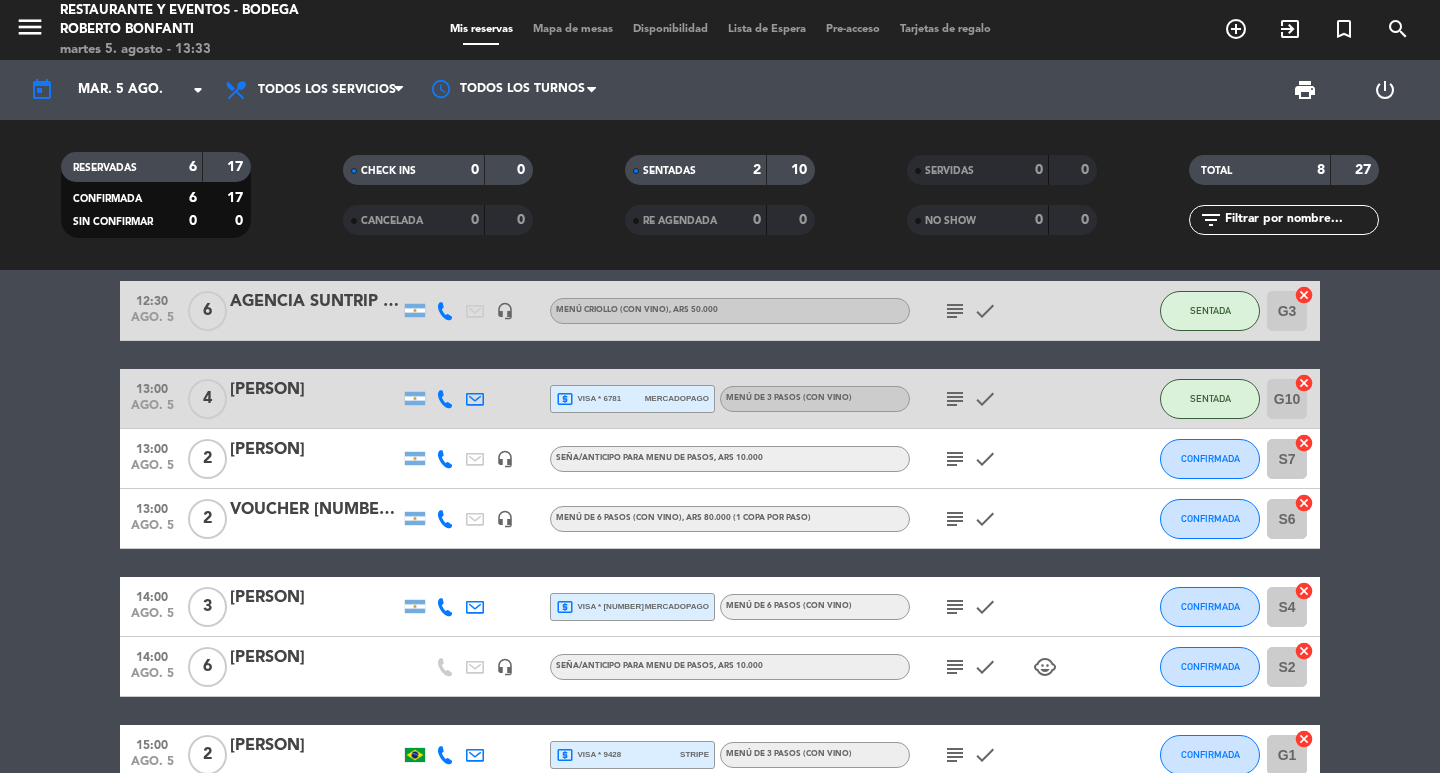 click on "subject" 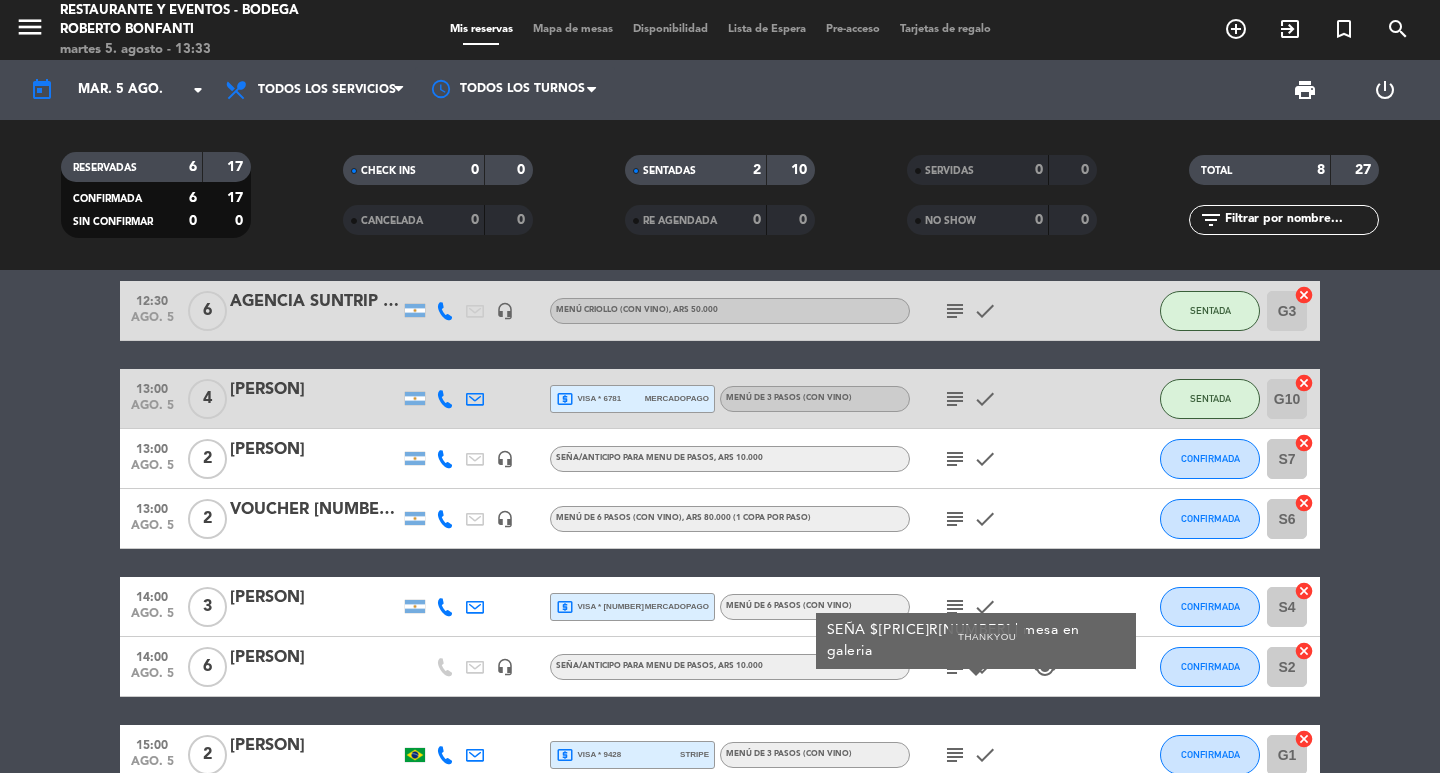click on "check" 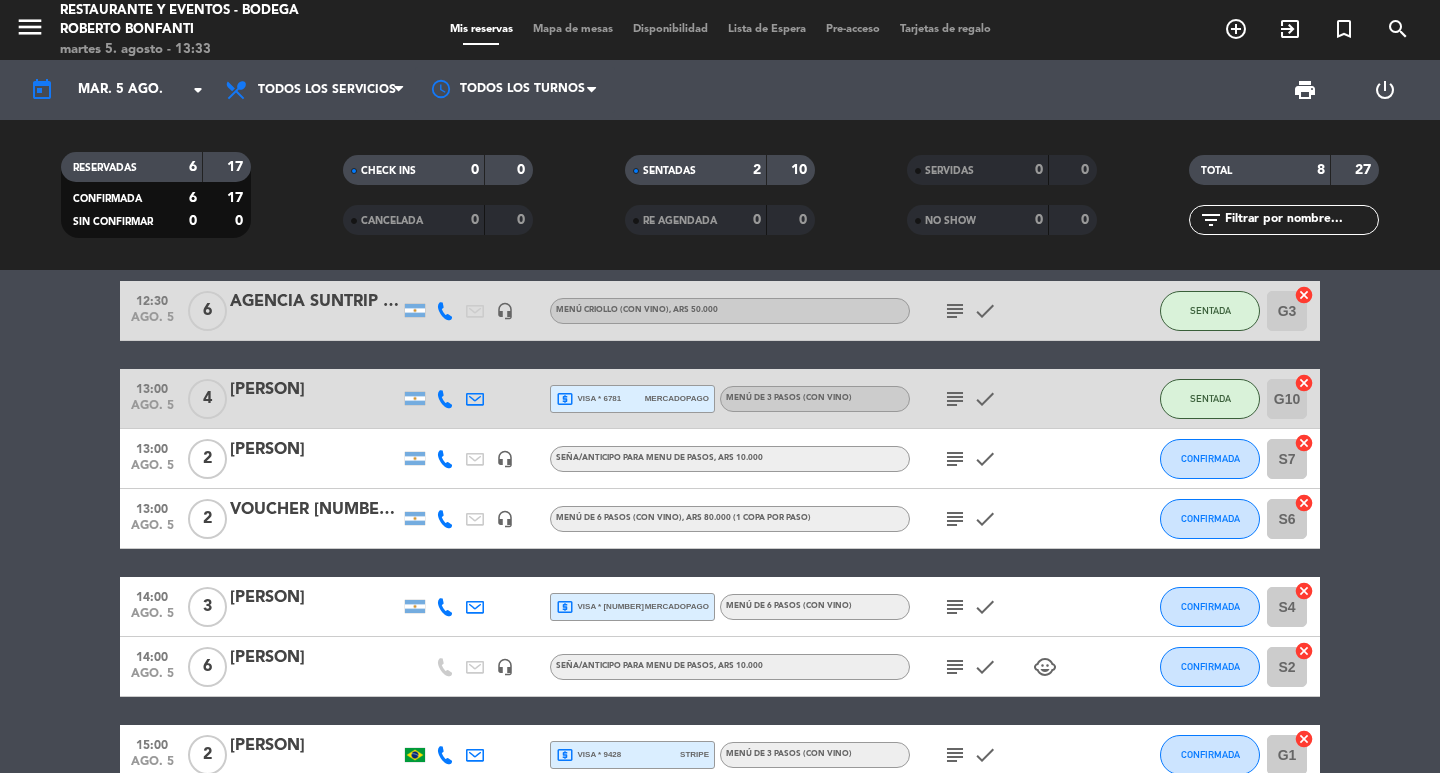 click on "subject" 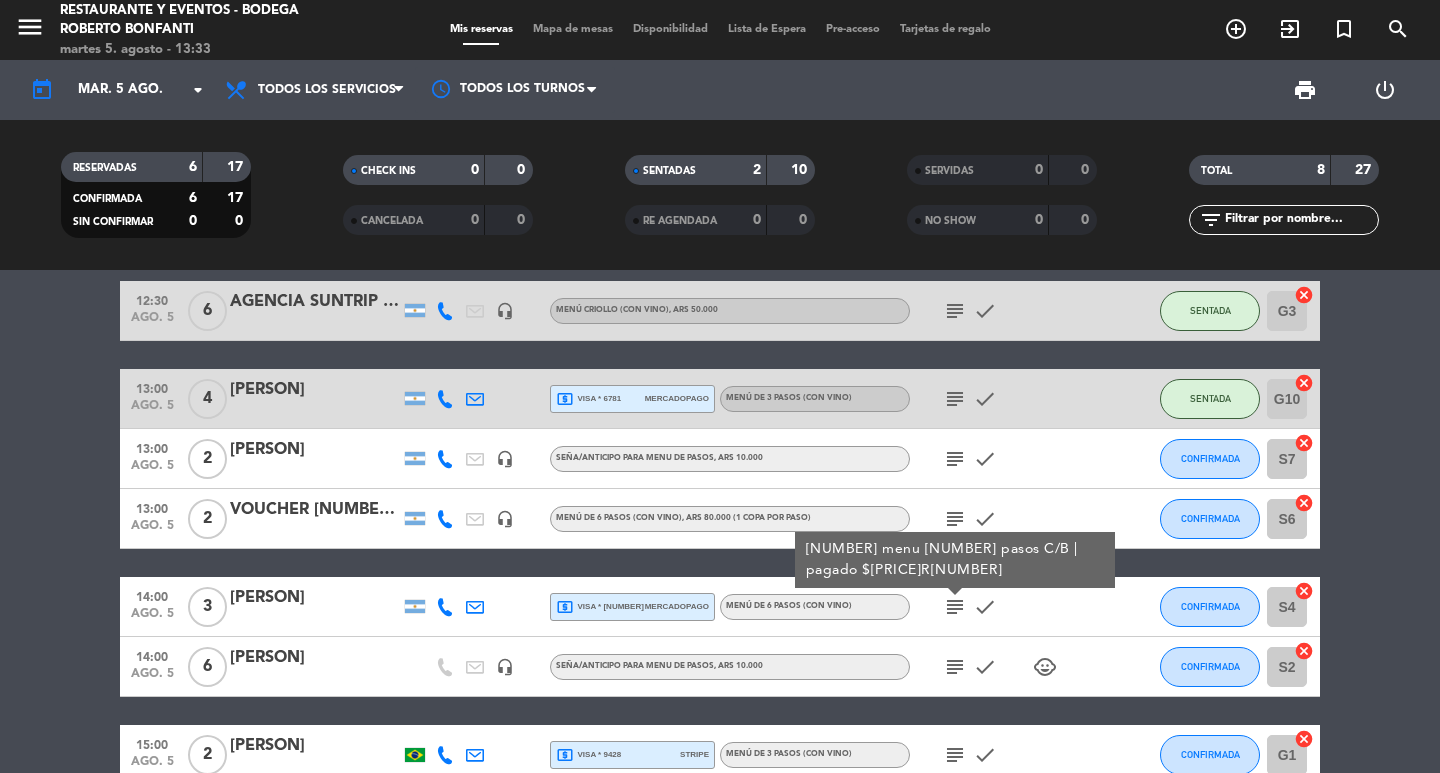 click on "subject" 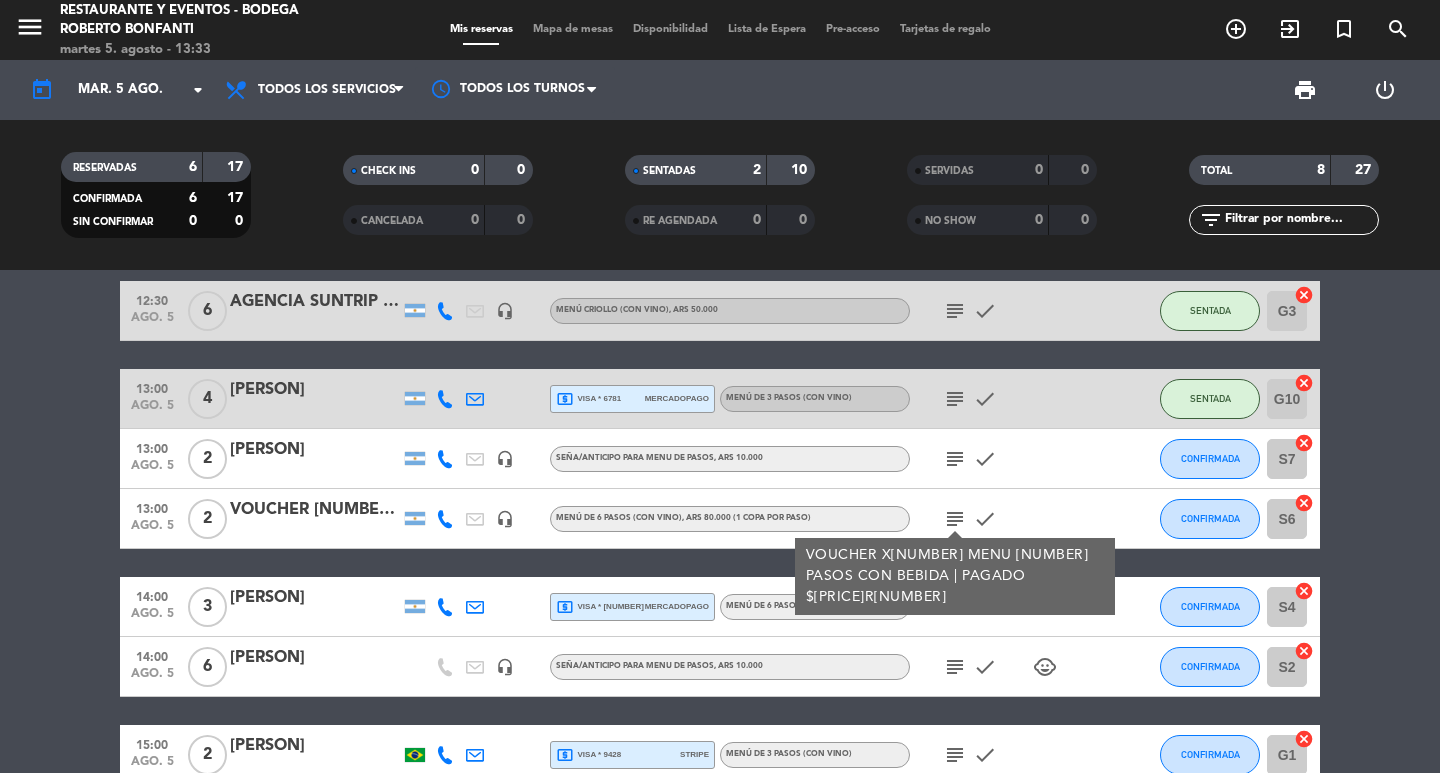 click on "subject" 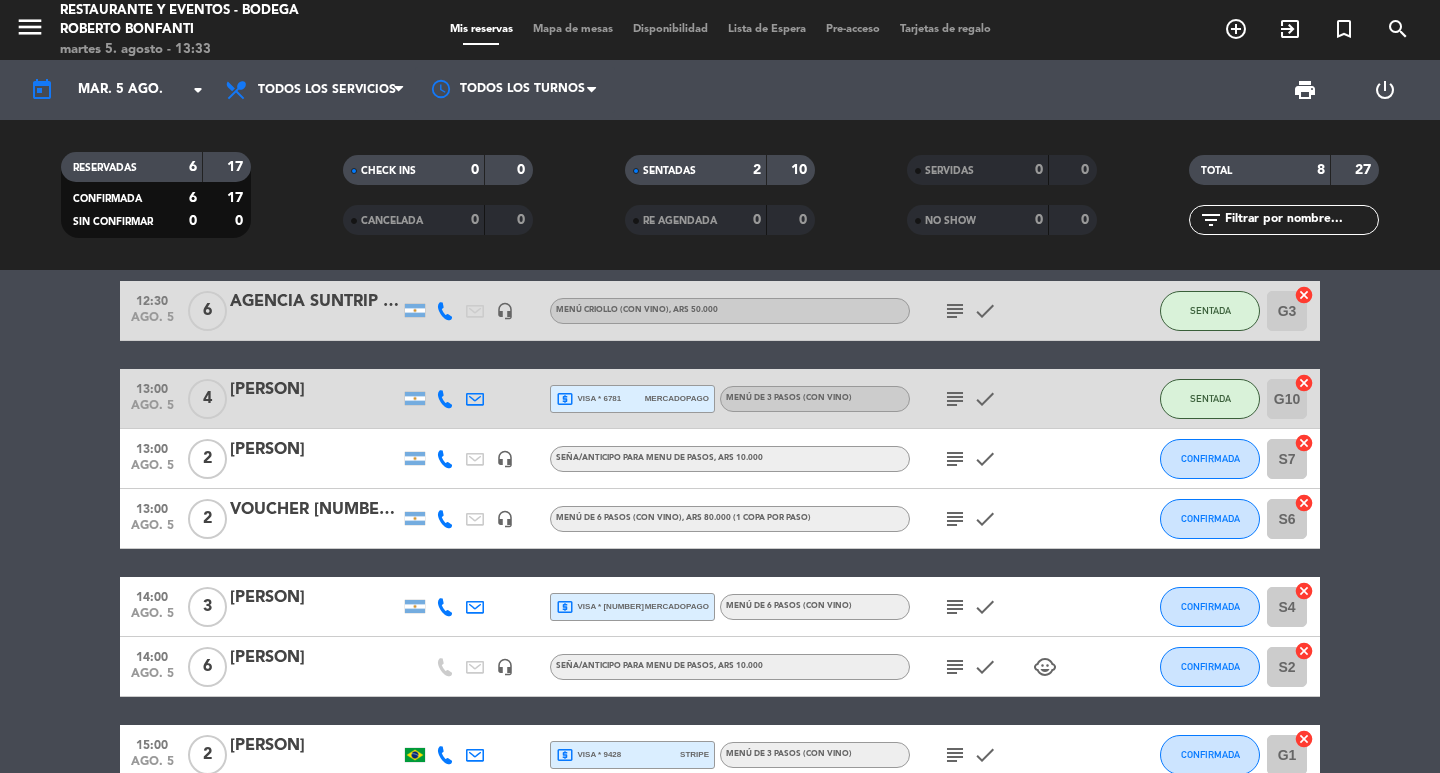 click on "subject" 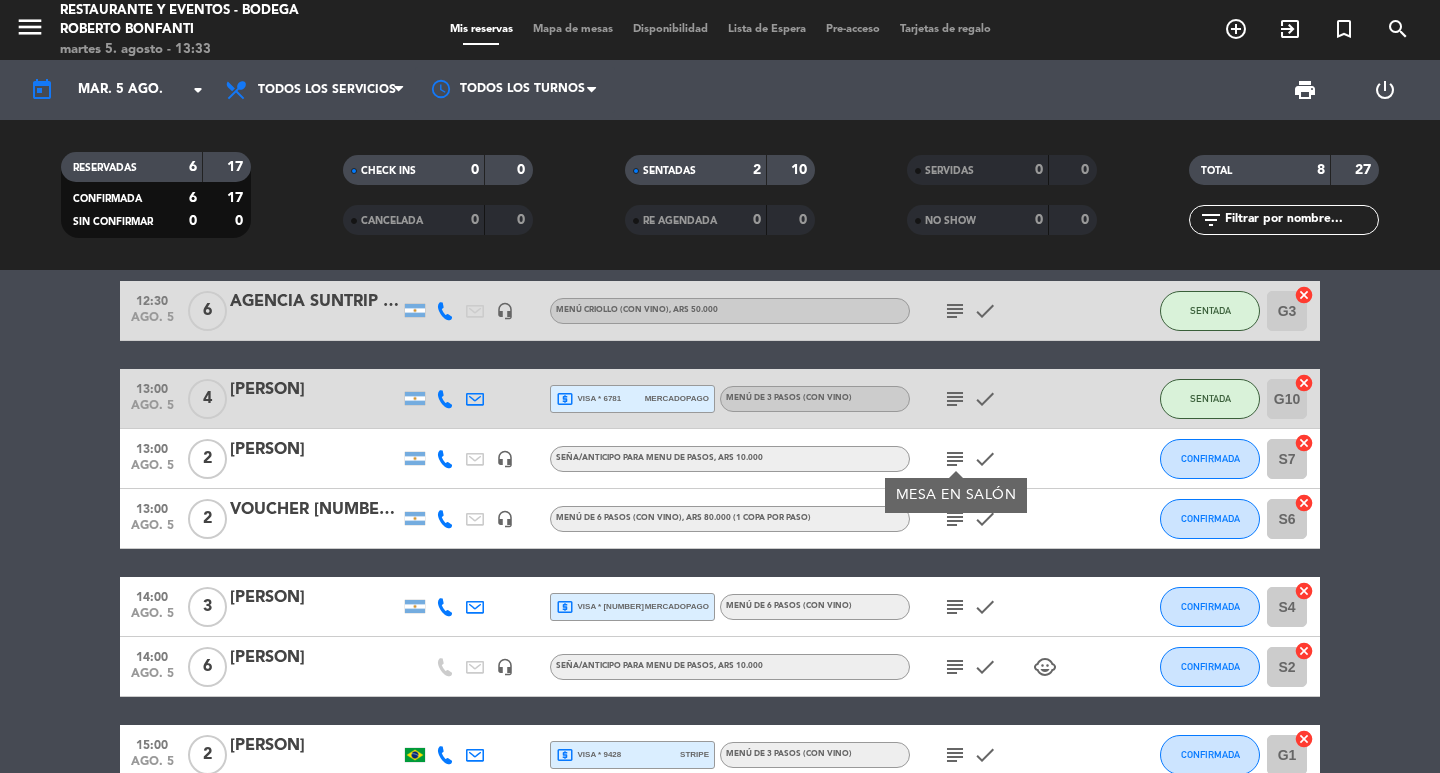 click on "subject" 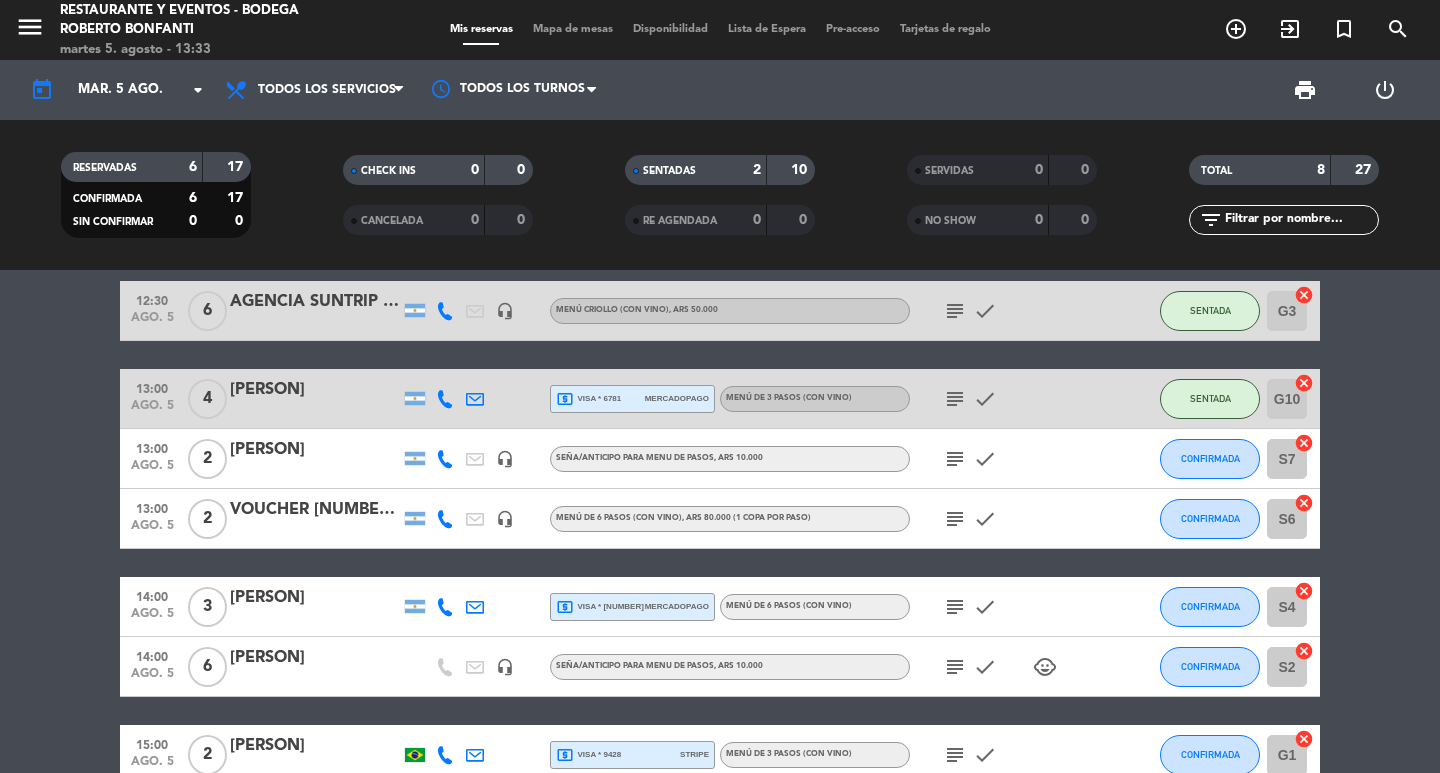 click on "subject" 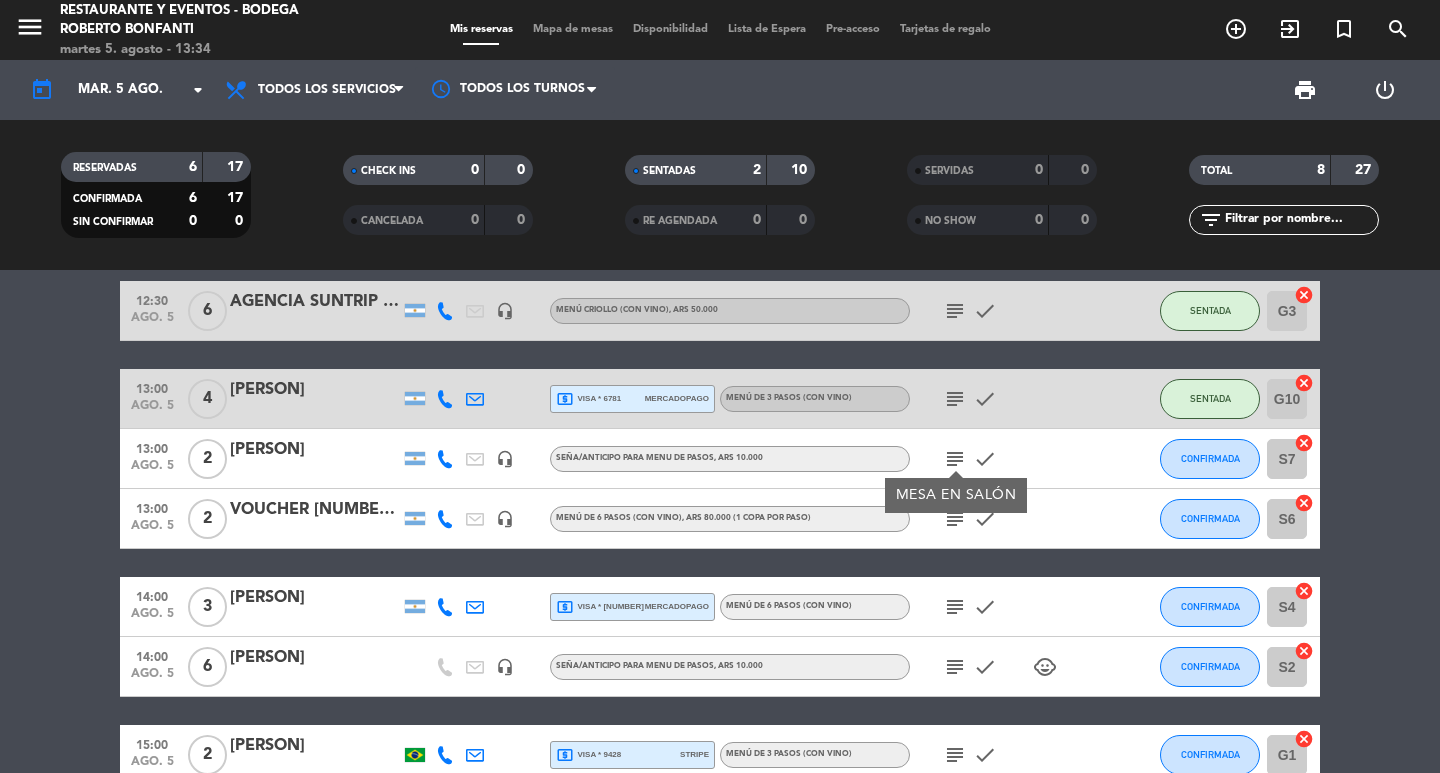 click on "12:30   ago. 5   6   AGENCIA SUNTRIP - [PERSON]    headset_mic   MENÚ CRIOLLO (Con vino)  , ARS [PRICE]  subject   check  SENTADA G3  cancel   13:00   ago. 5   4   [PERSON]  local_atm  visa * [NUMBER]   mercadopago   MENÚ DE [NUMBER] PASOS (Con vino)   subject   check  SENTADA G10  cancel   13:00   ago. 5   2   [PERSON]    headset_mic   Seña/anticipo para MENU DE PASOS , ARS [PRICE]  subject  MESA EN SALÓN  check  CONFIRMADA S7  cancel   13:00   ago. 5   2   VOUCHER [NUMBER] | [PERSON]   headset_mic   MENÚ DE [NUMBER] PASOS (Con vino)  , ARS [PRICE] (1 copa por paso)  subject   check  CONFIRMADA S6  cancel   14:00   ago. 5   3   [PERSON]  local_atm  visa * [NUMBER]   mercadopago   MENÚ DE [NUMBER] PASOS (Con vino)   subject   check  CONFIRMADA S4  cancel   14:00   ago. 5   6   [PERSON]   headset_mic   Seña/anticipo para MENU DE PASOS , ARS [PRICE]  subject   check   child_care  CONFIRMADA S2  cancel   15:00   ago. 5   2   [PERSON]  local_atm  visa * [NUMBER]   stripe   subject   check  G1  2" 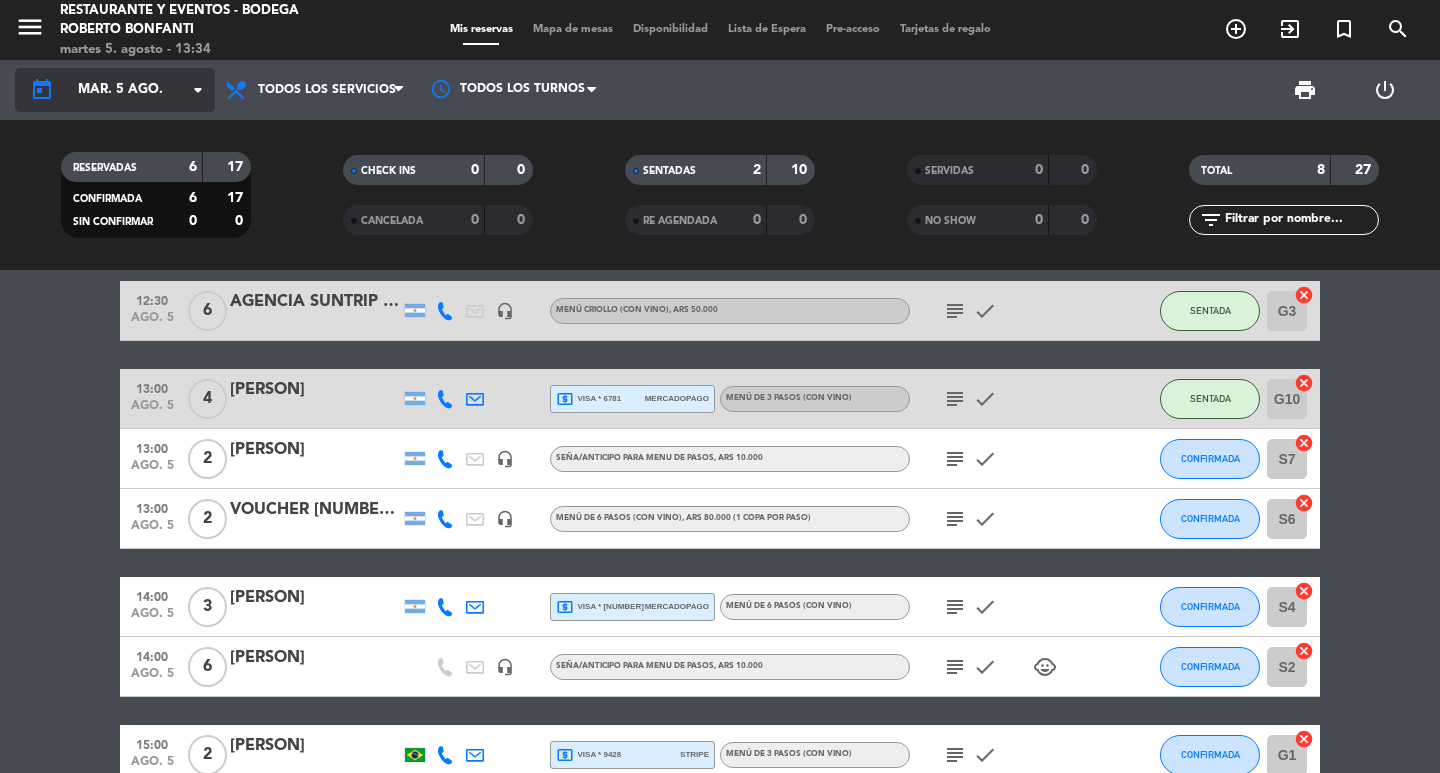 click on "arrow_drop_down" 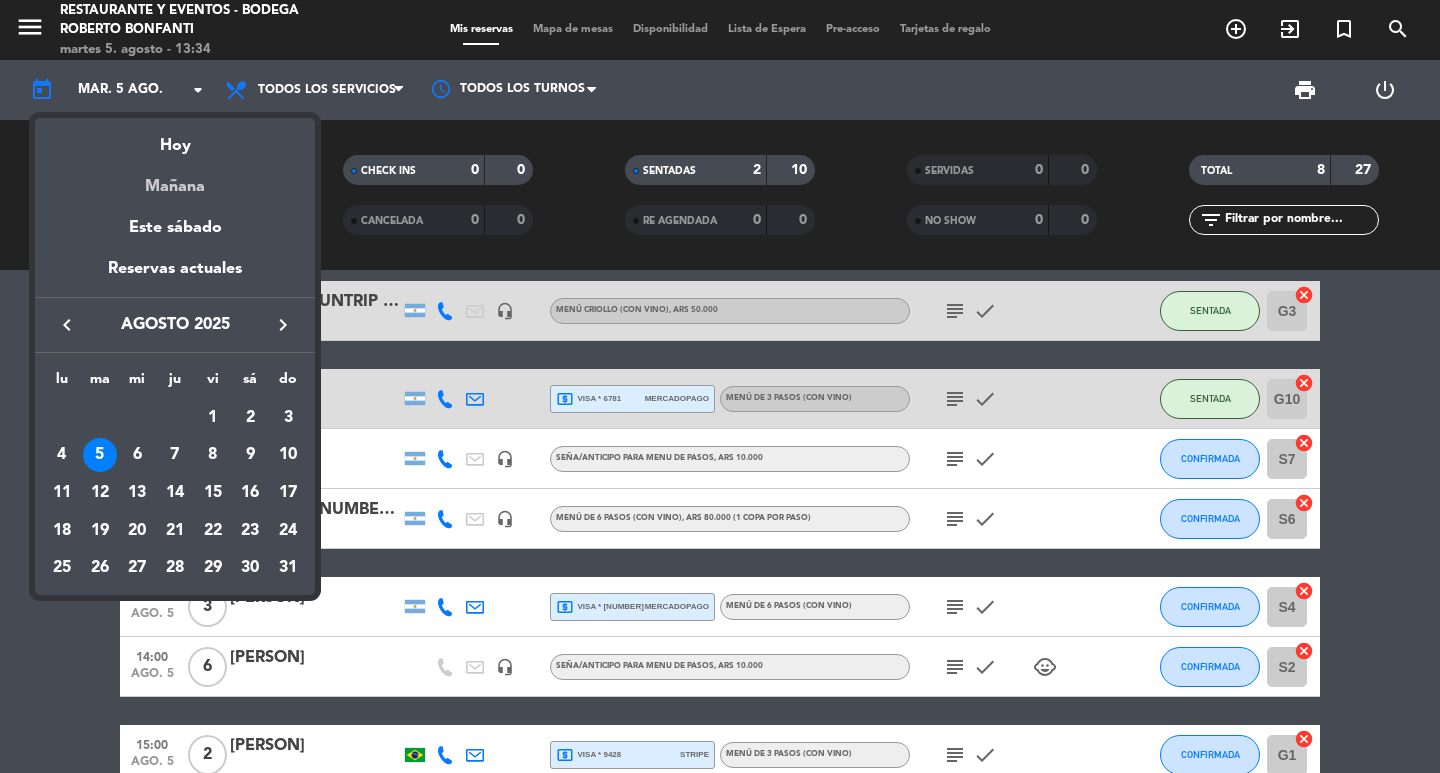 click on "Mañana" at bounding box center (175, 179) 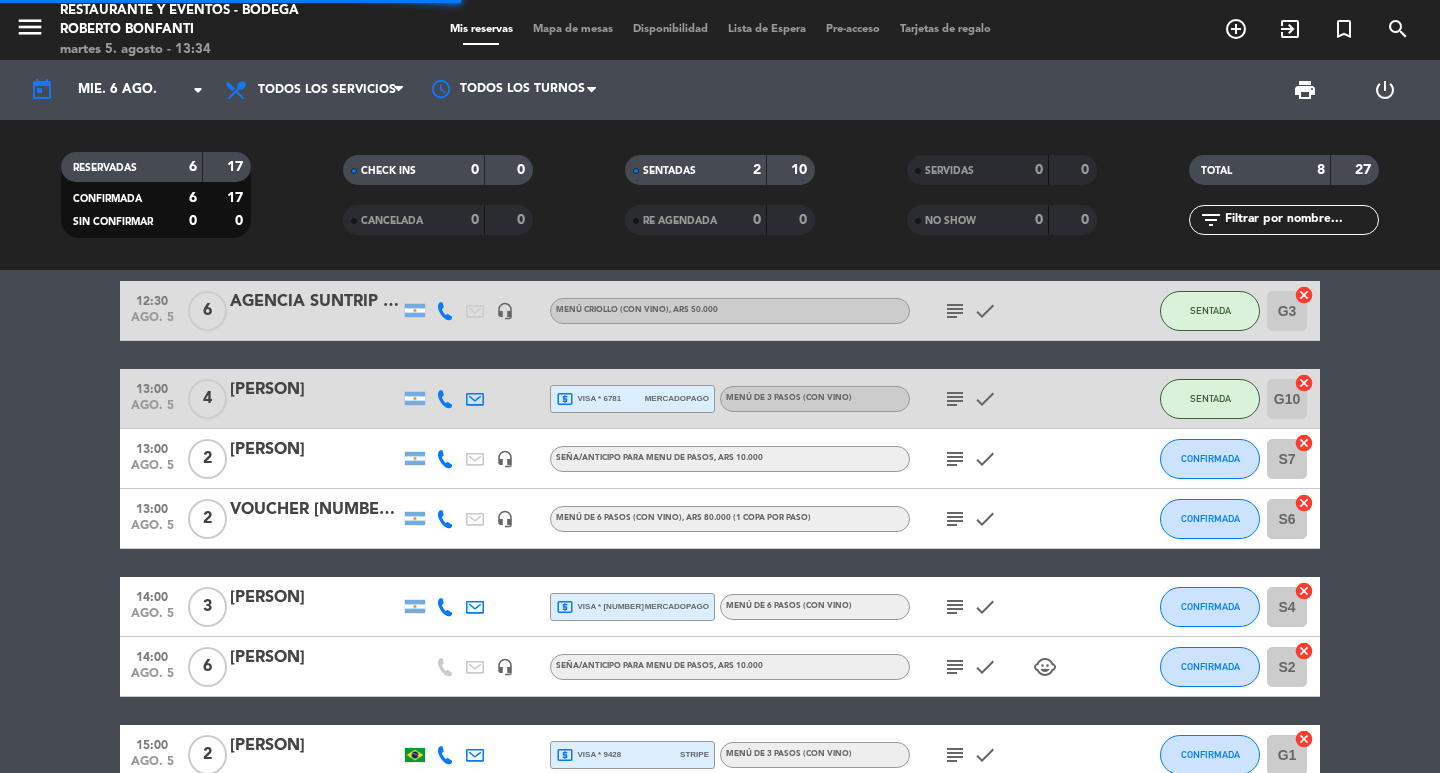 scroll, scrollTop: 0, scrollLeft: 0, axis: both 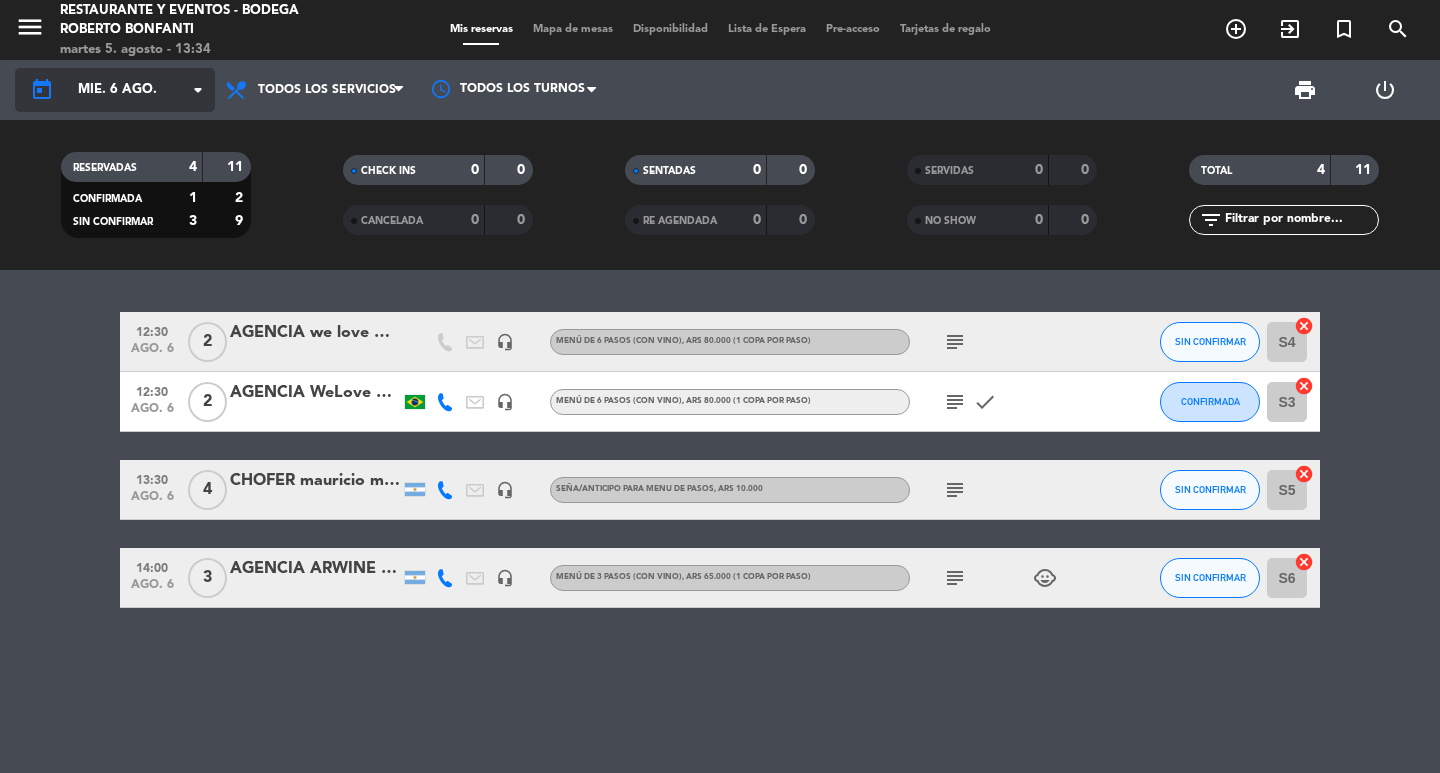 click on "arrow_drop_down" 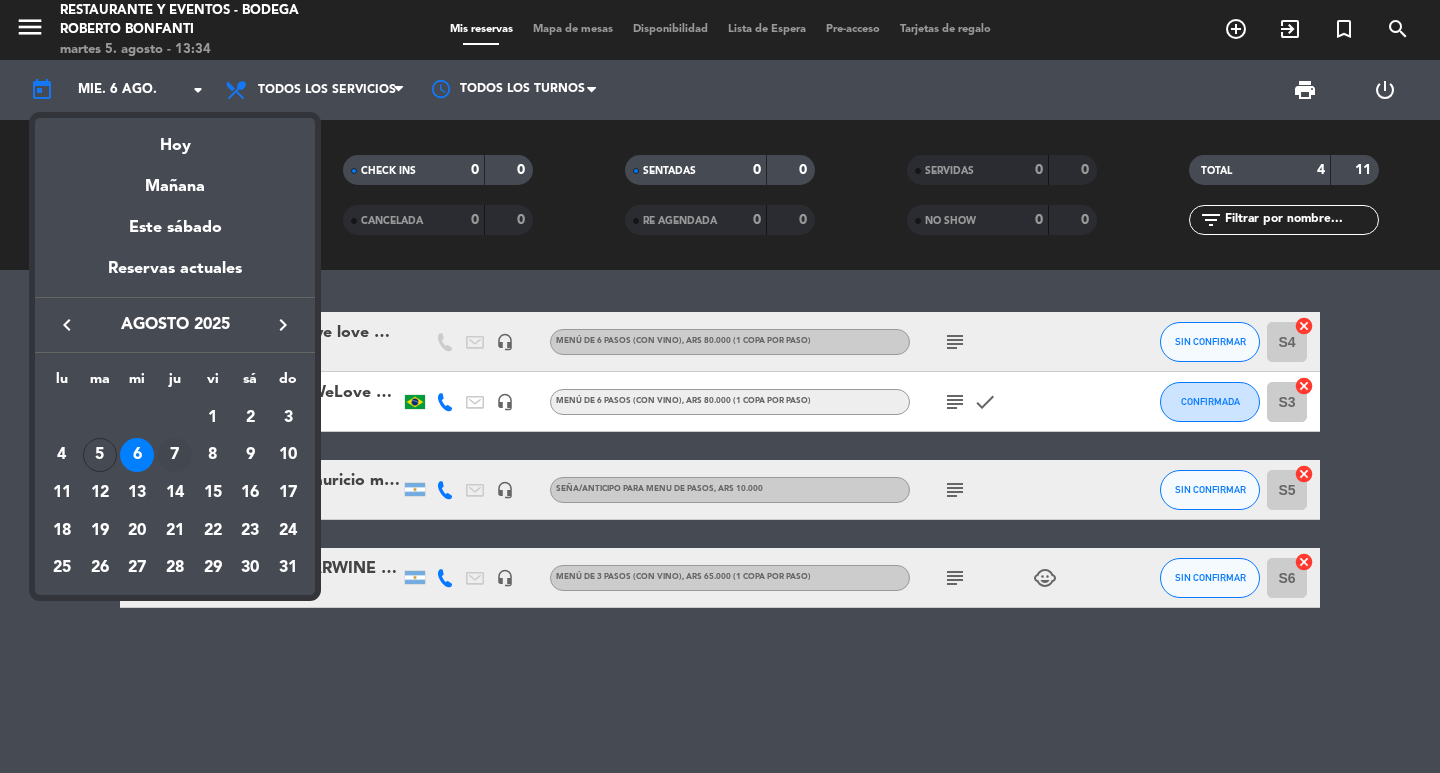 click on "7" at bounding box center (175, 455) 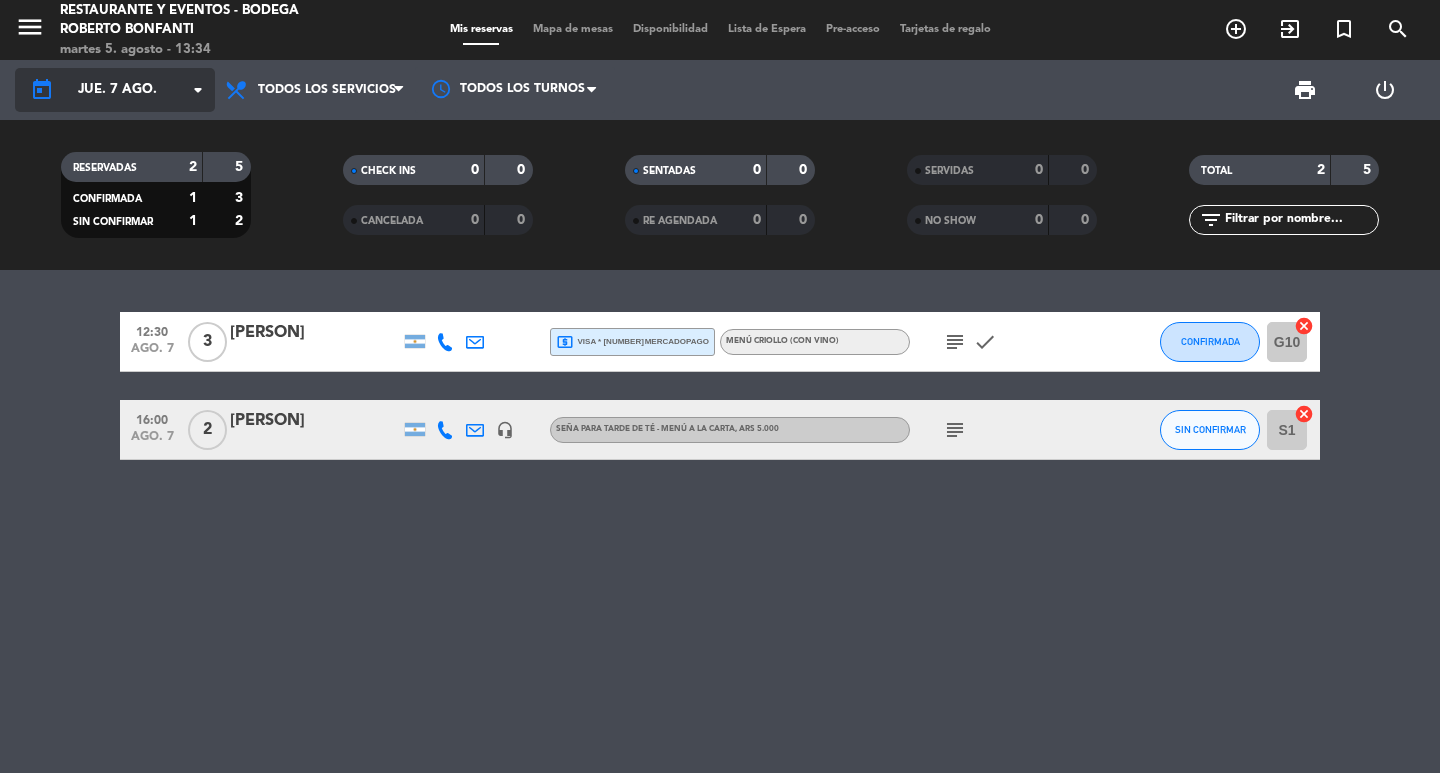 click on "arrow_drop_down" 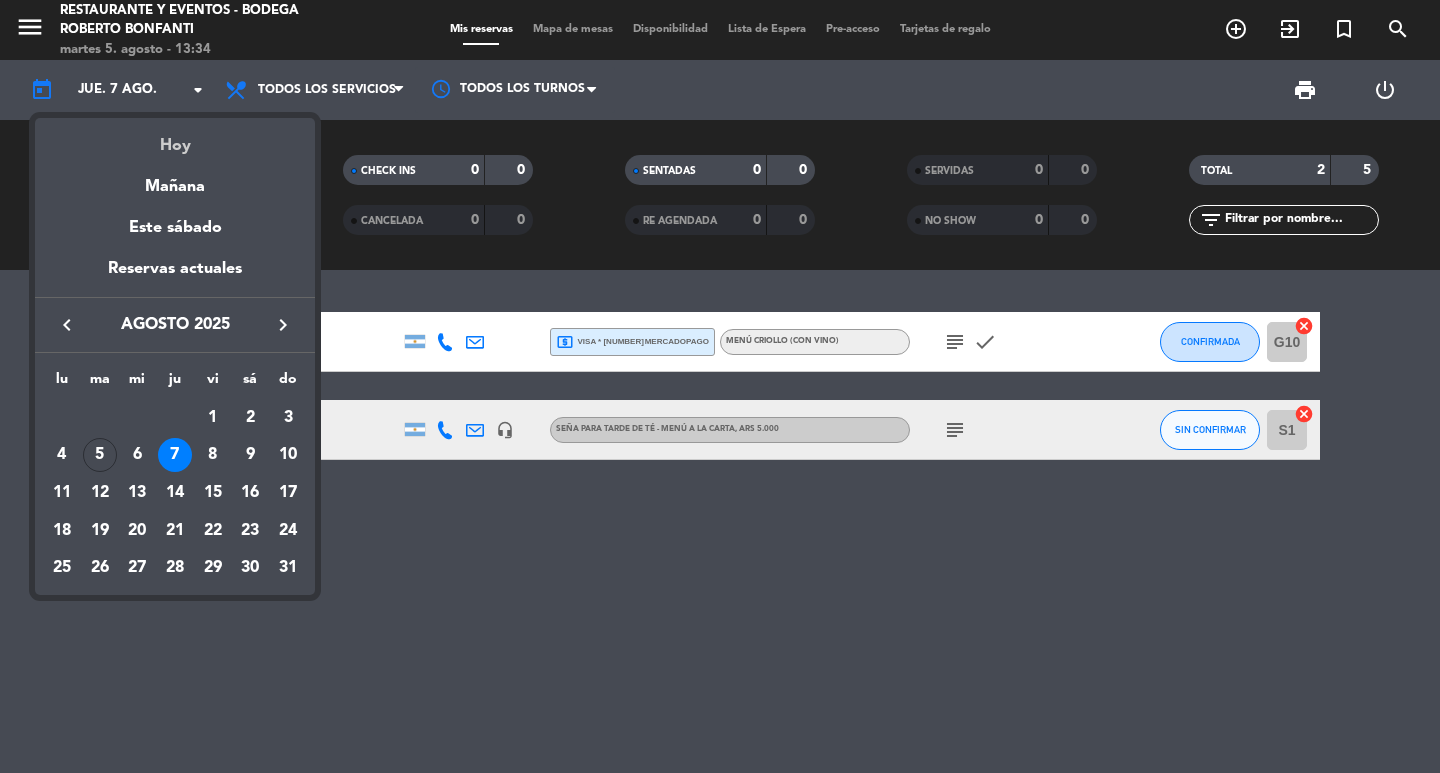click on "Hoy" at bounding box center (175, 138) 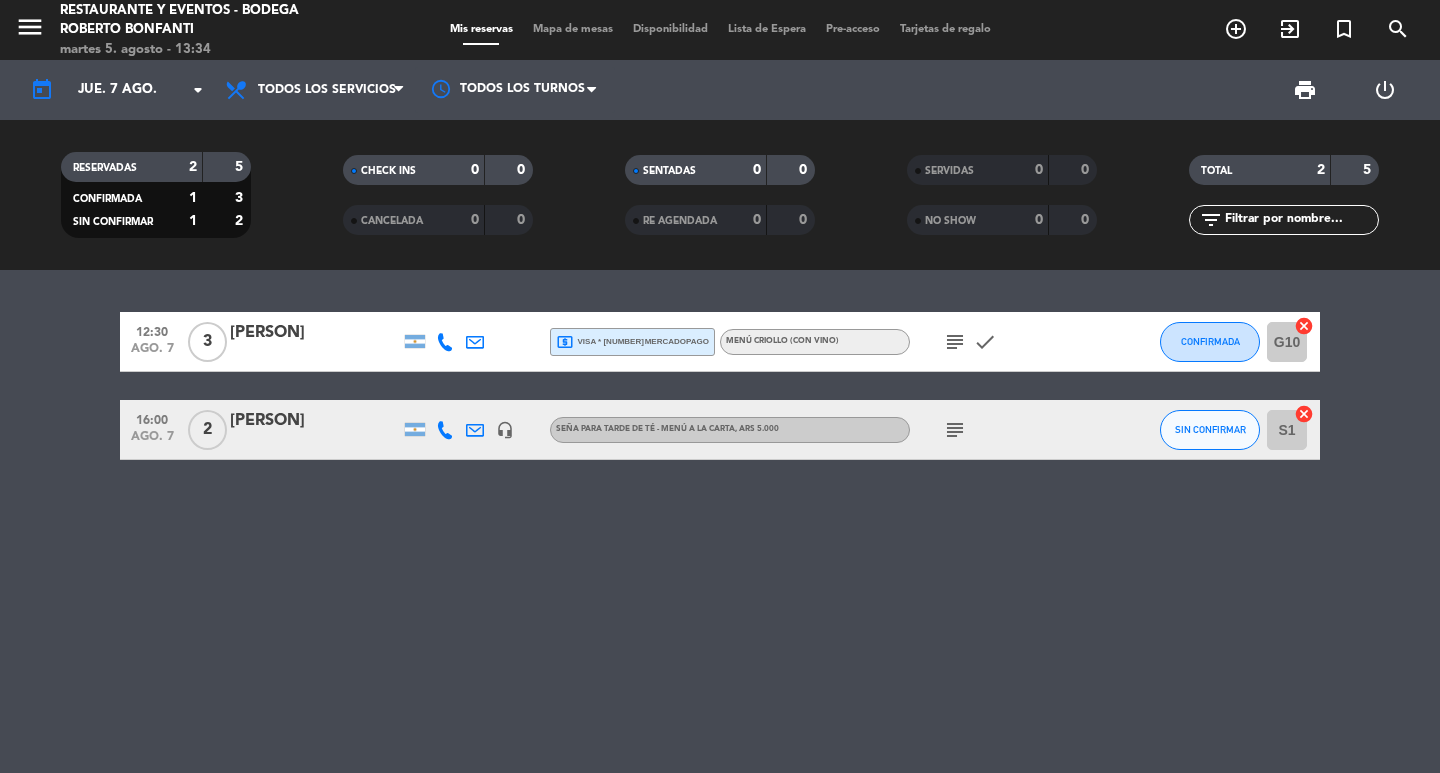 type on "mar. 5 ago." 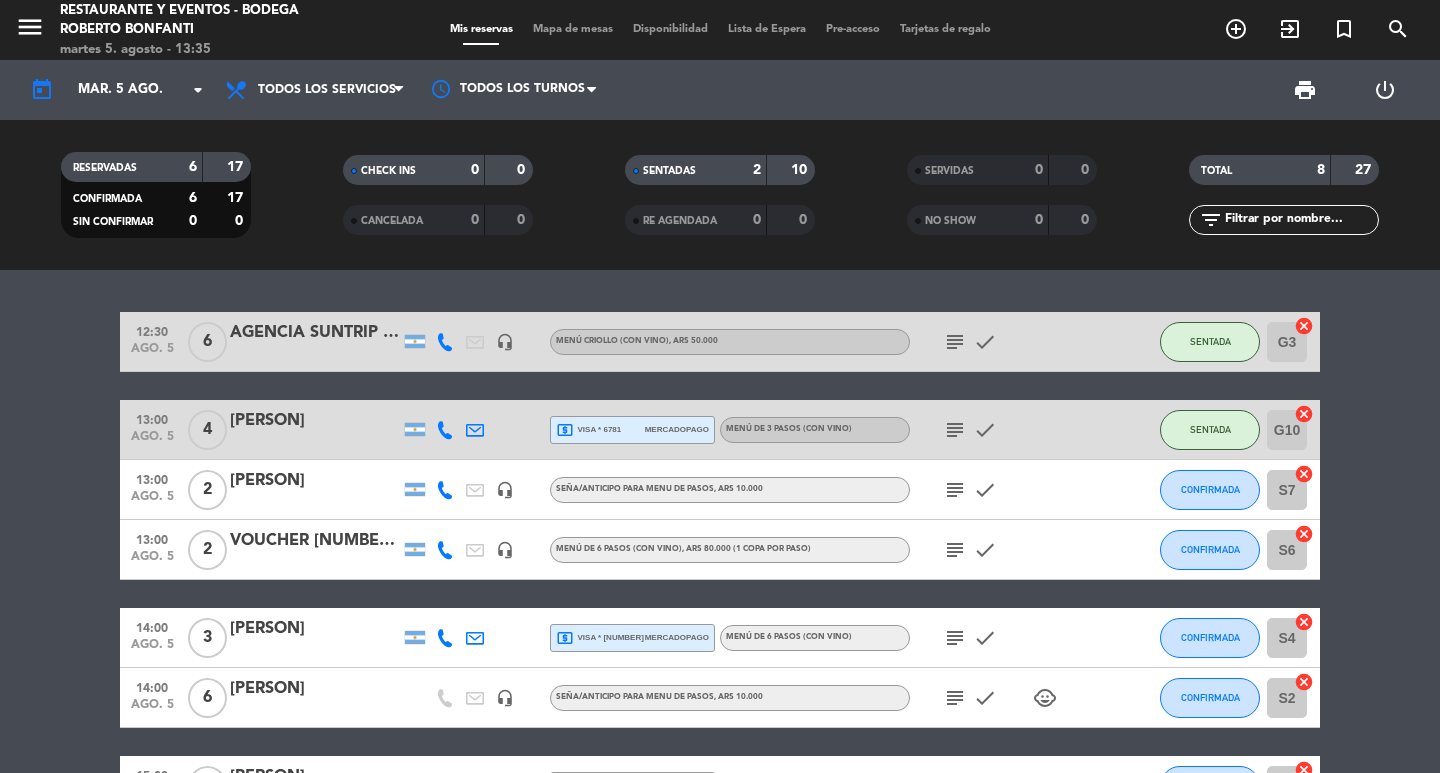 click on "12:30   ago. 5   6   AGENCIA SUNTRIP - [PERSON]    headset_mic   MENÚ CRIOLLO (Con vino)  , ARS [PRICE]  subject   check  SENTADA G3  cancel   13:00   ago. 5   4   [PERSON]  local_atm  visa * [NUMBER]   mercadopago   MENÚ DE [NUMBER] PASOS (Con vino)   subject   check  SENTADA G10  cancel   13:00   ago. 5   2   [PERSON]    headset_mic   Seña/anticipo para MENU DE PASOS , ARS [PRICE]  subject   check  CONFIRMADA S7  cancel   13:00   ago. 5   2   VOUCHER [NUMBER] | [PERSON]   headset_mic   MENÚ DE [NUMBER] PASOS (Con vino)  , ARS [PRICE] (1 copa por paso)  subject   check  CONFIRMADA S6  cancel   14:00   ago. 5   3   [PERSON]  local_atm  visa * [NUMBER]   mercadopago   MENÚ DE [NUMBER] PASOS (Con vino)   subject   check  CONFIRMADA S4  cancel   14:00   ago. 5   6   [PERSON]   headset_mic   Seña/anticipo para MENU DE PASOS , ARS [PRICE]  subject   check   child_care  CONFIRMADA S2  cancel   15:00   ago. 5   2   [PERSON]  local_atm  visa * [NUMBER]   stripe   MENÚ DE [NUMBER] PASOS (Con vino)   subject" 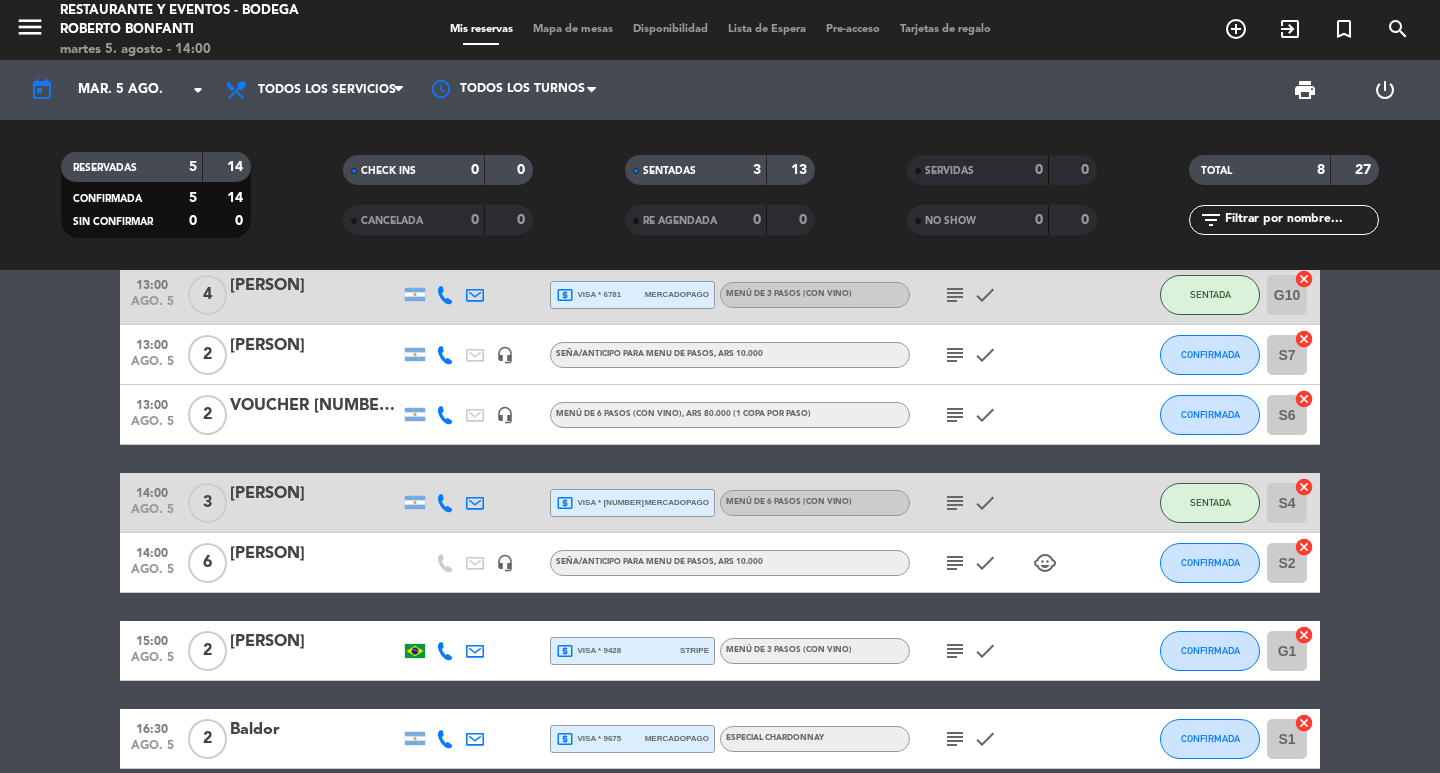 scroll, scrollTop: 100, scrollLeft: 0, axis: vertical 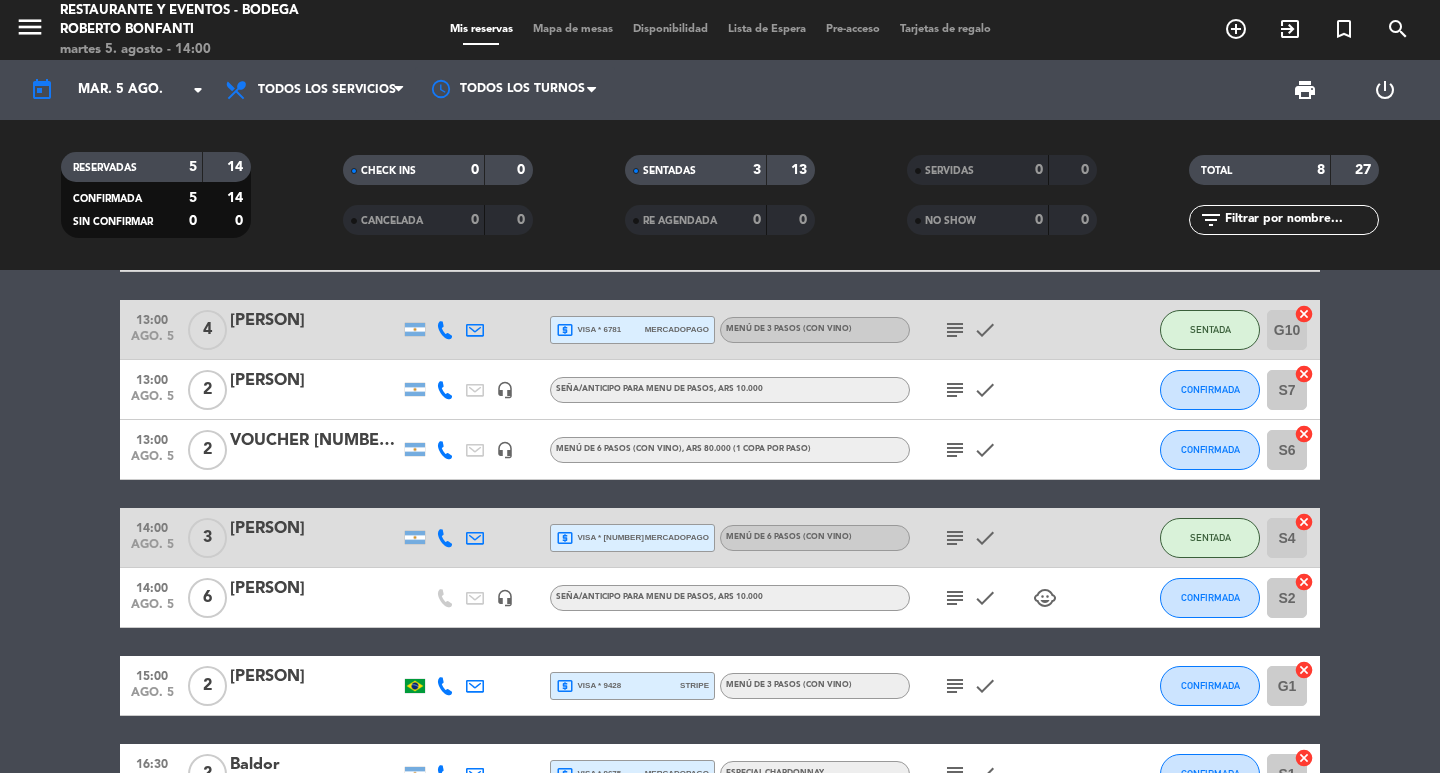 click on "subject" 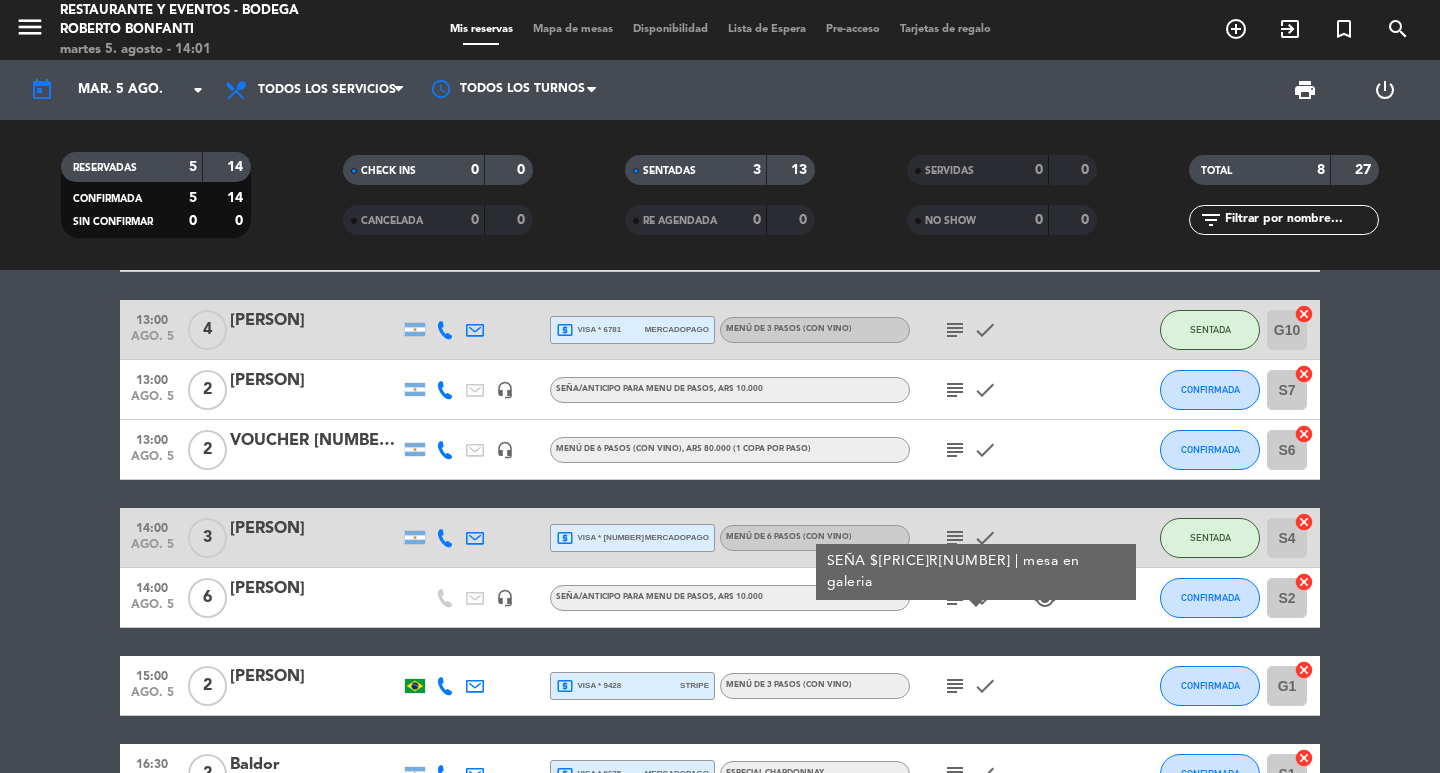 click on "12:30   ago. 5   6   AGENCIA SUNTRIP - [PERSON]    headset_mic   MENÚ CRIOLLO (Con vino)  , ARS [PRICE]  subject   check  SENTADA G3  cancel   13:00   ago. 5   4   [PERSON]  local_atm  visa * [NUMBER]   mercadopago   MENÚ DE [NUMBER] PASOS (Con vino)   subject   check  SENTADA G10  cancel   13:00   ago. 5   2   [PERSON]    headset_mic   Seña/anticipo para MENU DE PASOS , ARS [PRICE]  subject   check  CONFIRMADA S7  cancel   13:00   ago. 5   2   VOUCHER [NUMBER] | [PERSON]   headset_mic   MENÚ DE [NUMBER] PASOS (Con vino)  , ARS [PRICE] (1 copa por paso)  subject   check  CONFIRMADA S6  cancel   14:00   ago. 5   3   [PERSON]  local_atm  visa * [NUMBER]   mercadopago   MENÚ DE [NUMBER] PASOS (Con vino)   subject   check  SENTADA S4  cancel   14:00   ago. 5   6   [PERSON]   headset_mic   Seña/anticipo para MENU DE PASOS , ARS [PRICE]  subject  SEÑA $[PRICE]R[NUMBER] | mesa en galeria  check   child_care  CONFIRMADA S2  cancel   15:00   ago. 5   2   [PERSON]  local_atm  visa * [NUMBER]   stripe   check" 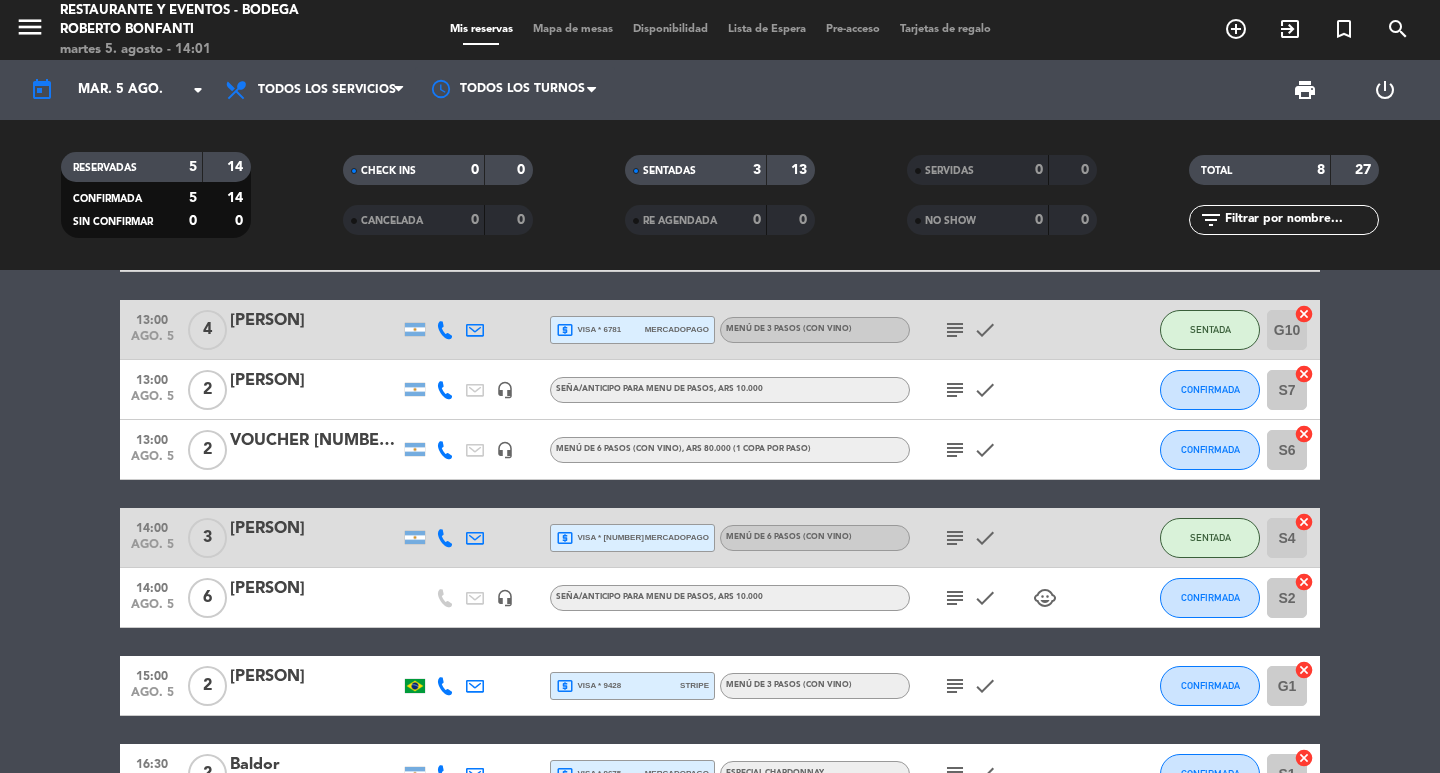 click on "12:30   ago. 5   6   AGENCIA SUNTRIP - [PERSON]    headset_mic   MENÚ CRIOLLO (Con vino)  , ARS [PRICE]  subject   check  SENTADA G3  cancel   13:00   ago. 5   4   [PERSON]  local_atm  visa * [NUMBER]   mercadopago   MENÚ DE [NUMBER] PASOS (Con vino)   subject   check  SENTADA G10  cancel   13:00   ago. 5   2   [PERSON]    headset_mic   Seña/anticipo para MENU DE PASOS , ARS [PRICE]  subject   check  CONFIRMADA S7  cancel   13:00   ago. 5   2   VOUCHER [NUMBER] | [PERSON]   headset_mic   MENÚ DE [NUMBER] PASOS (Con vino)  , ARS [PRICE] (1 copa por paso)  subject   check  CONFIRMADA S6  cancel   14:00   ago. 5   3   [PERSON]  local_atm  visa * [NUMBER]   mercadopago   MENÚ DE [NUMBER] PASOS (Con vino)   subject   check  CONFIRMADA S4  cancel   14:00   ago. 5   6   [PERSON]   headset_mic   Seña/anticipo para MENU DE PASOS , ARS [PRICE]  subject   check   child_care  CONFIRMADA S2  cancel   15:00   ago. 5   2   [PERSON]  local_atm  visa * [NUMBER]   stripe   subject   check  G1" 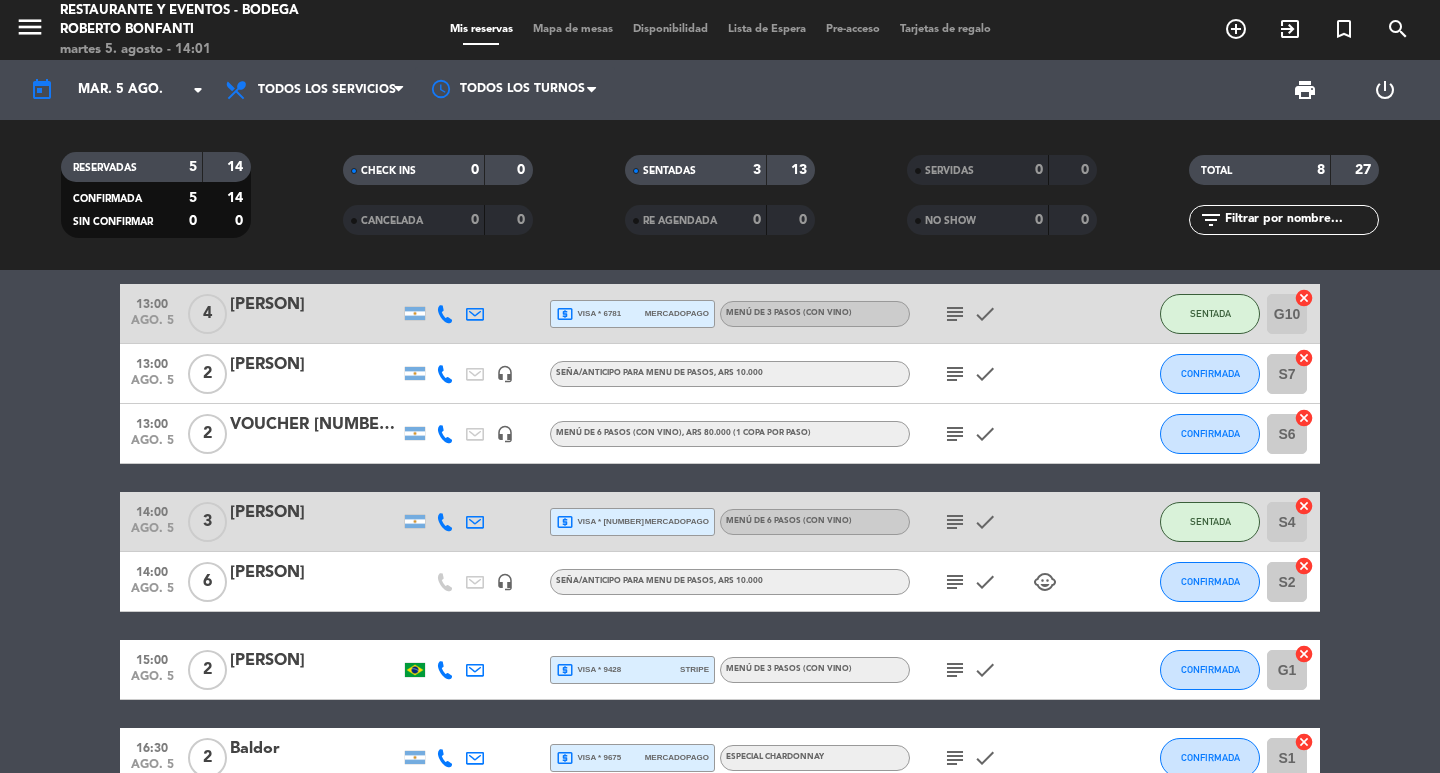 scroll, scrollTop: 0, scrollLeft: 0, axis: both 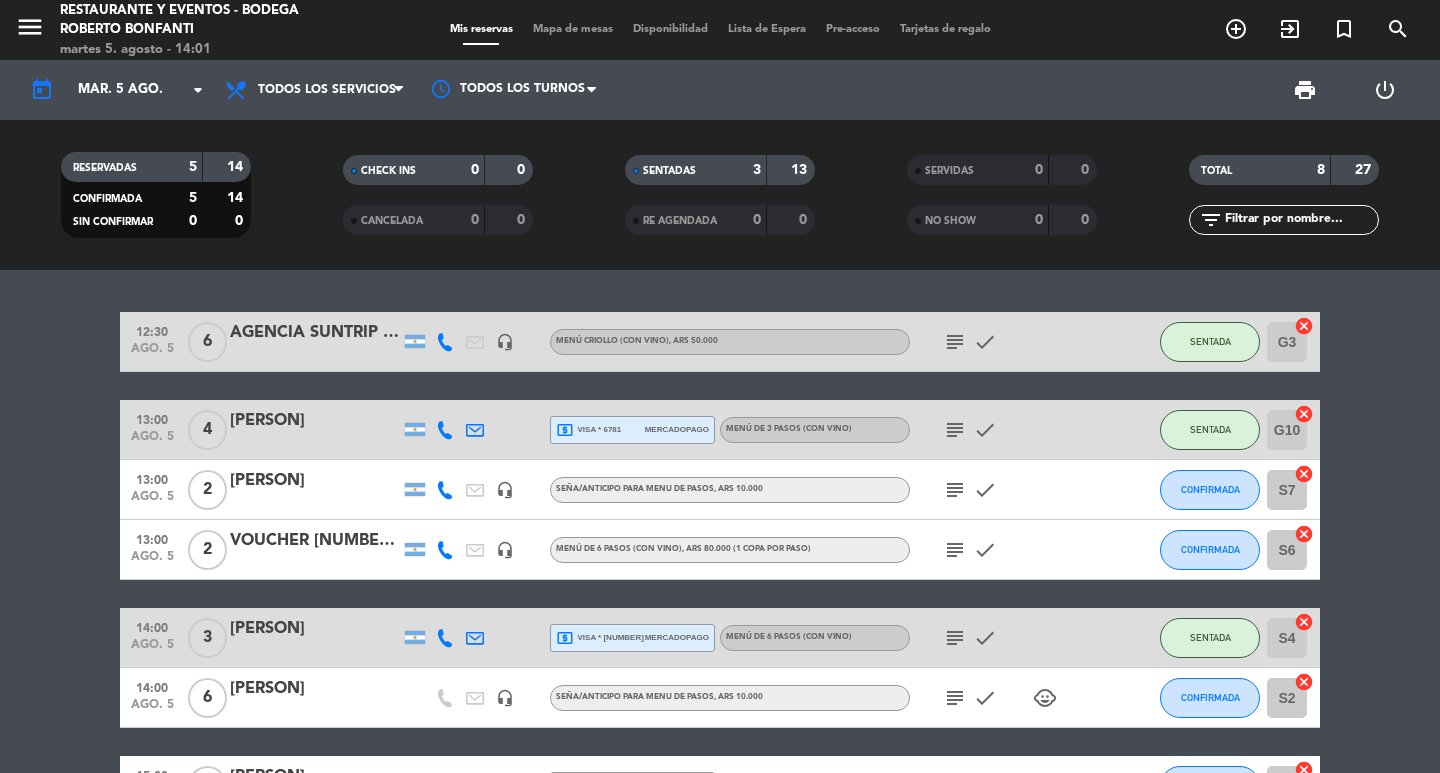 click on "[PERSON]" 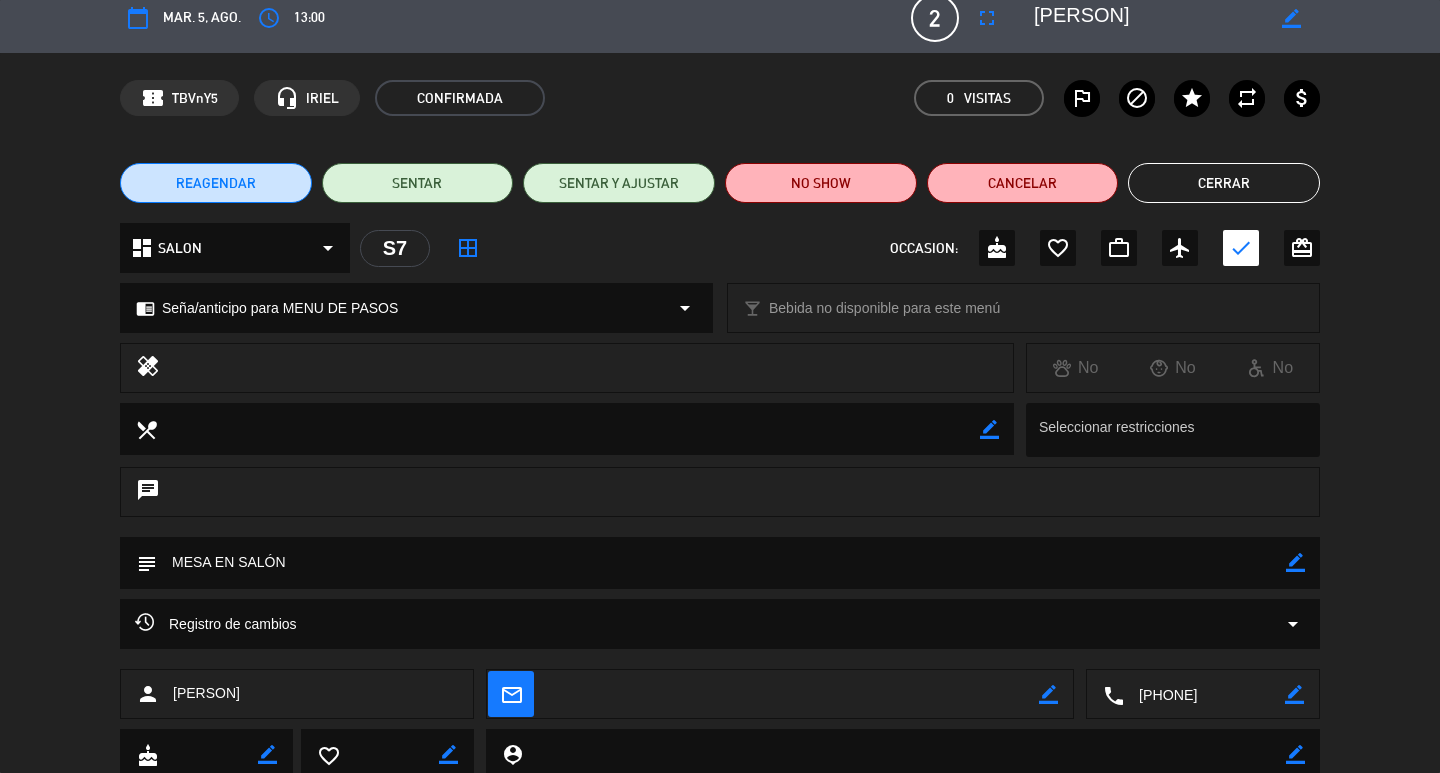 scroll, scrollTop: 0, scrollLeft: 0, axis: both 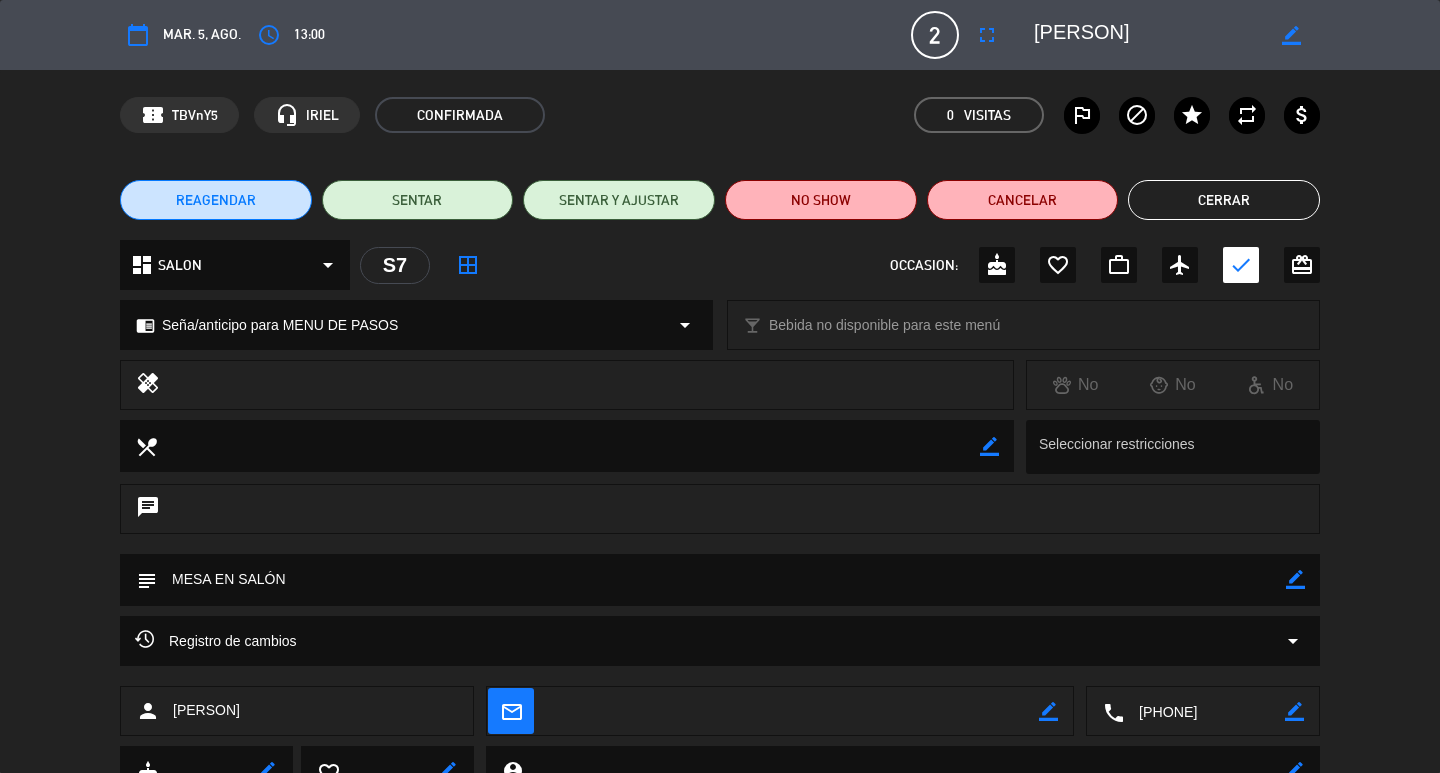 click on "dashboard  SALON  arrow_drop_down  S7  border_all  OCCASION:  cake favorite_border work_outline airplanemode_active check card_giftcard" 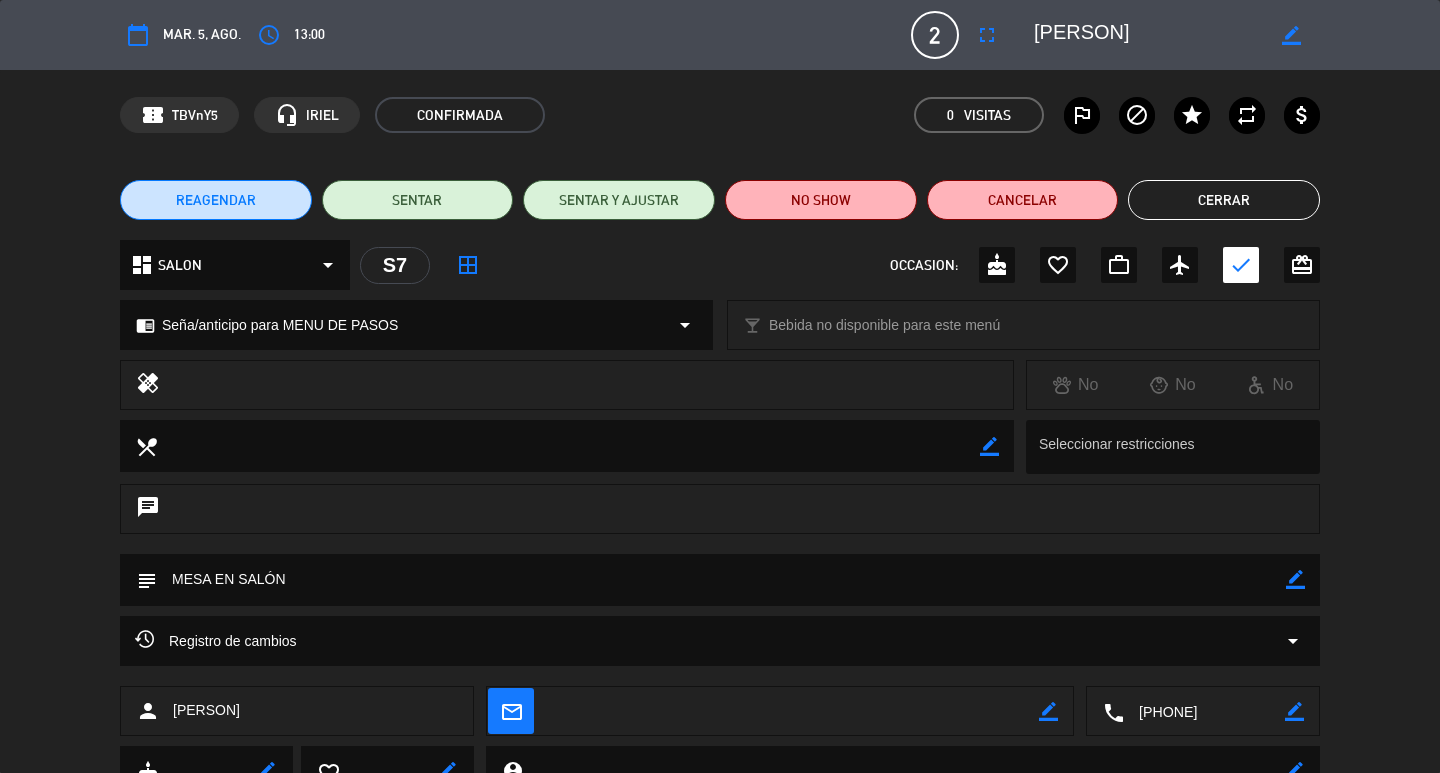 click on "Cerrar" 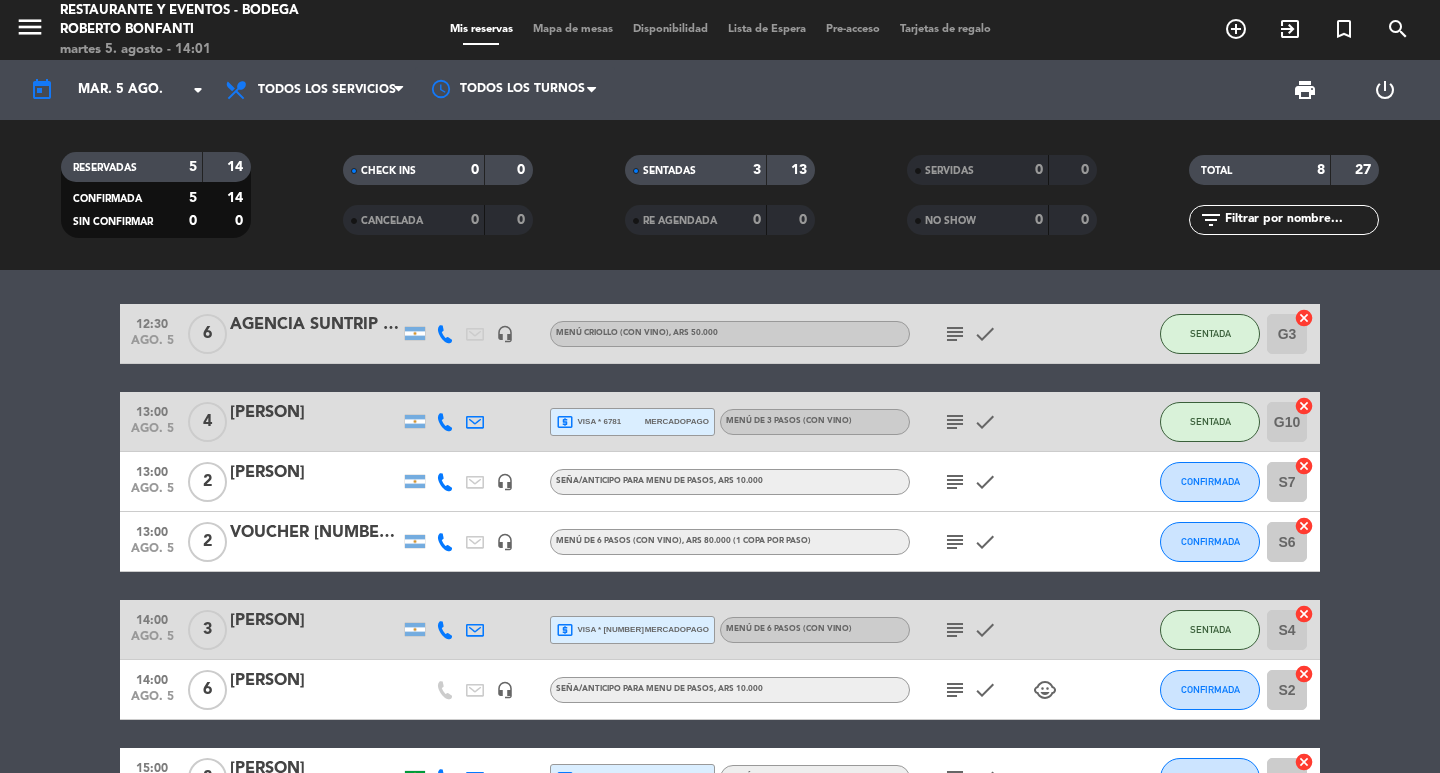 scroll, scrollTop: 0, scrollLeft: 0, axis: both 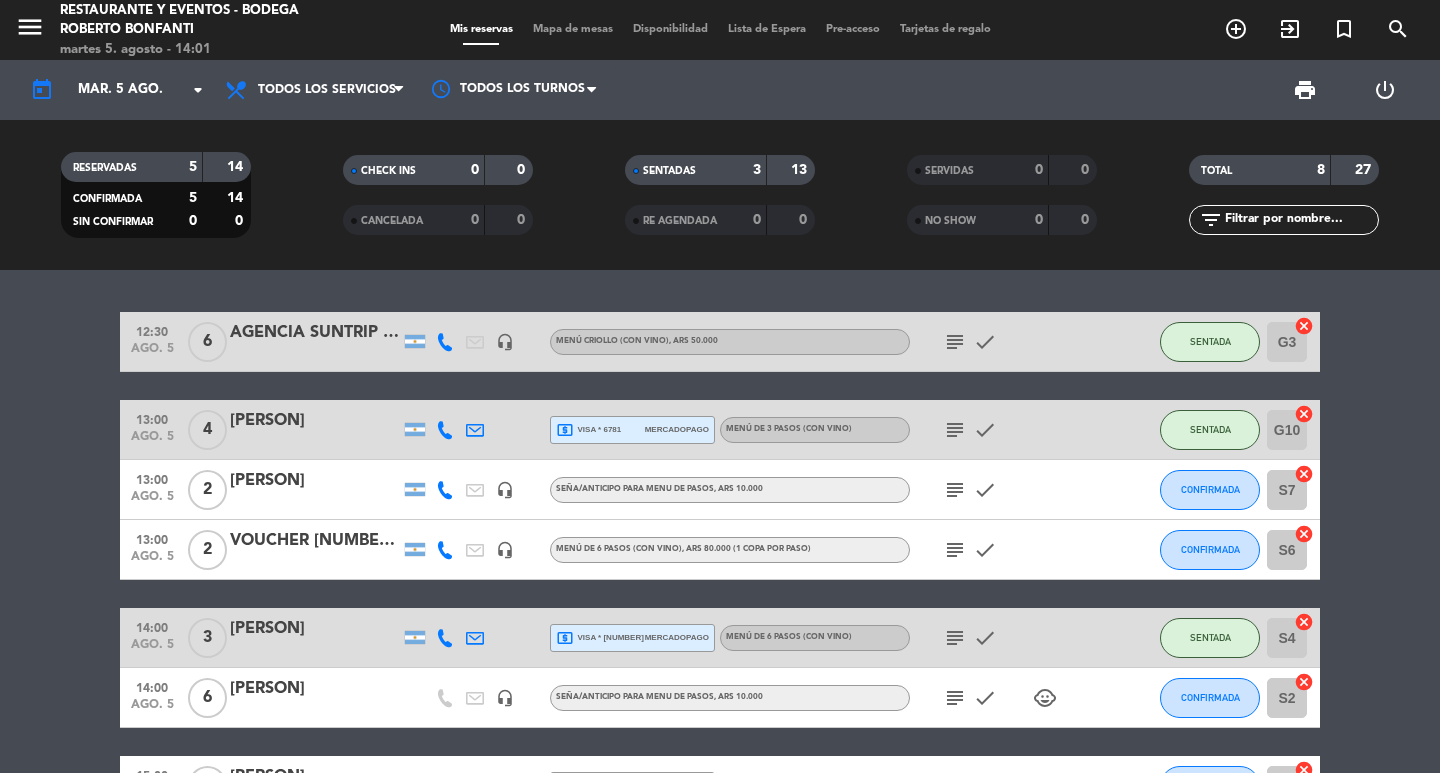 click on "subject" 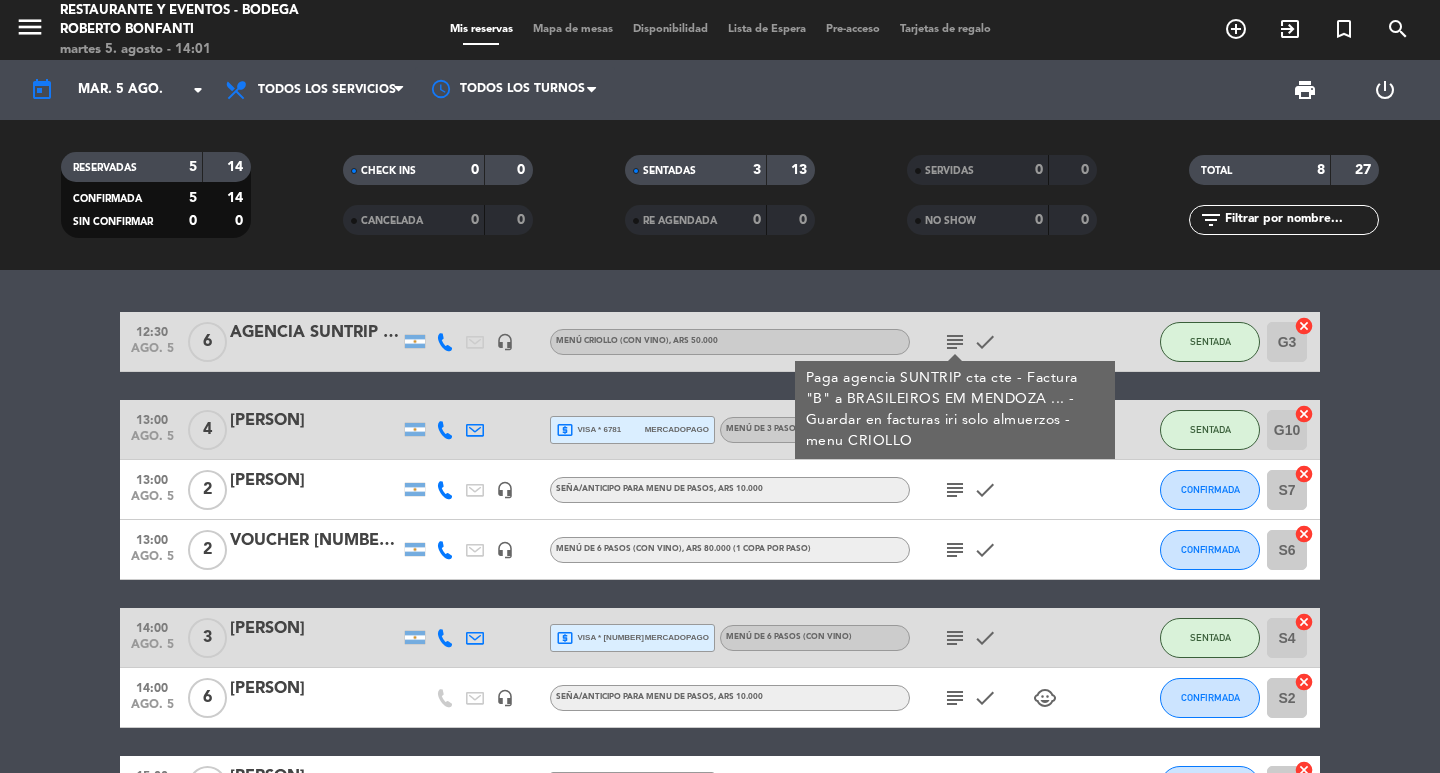 click on "12:30   ago. 5   6   AGENCIA SUNTRIP - [PERSON]    headset_mic   MENÚ CRIOLLO (Con vino)  , ARS [PRICE]  subject  Paga agencia SUNTRIP cta cte - Factura "B" a BRASILEIROS EM MENDOZA ... - Guardar en facturas iri solo almuerzos - menu CRIOLLO  check  SENTADA G3  cancel   13:00   ago. 5   4   [PERSON]  local_atm  visa * [NUMBER]   mercadopago   MENÚ DE [NUMBER] PASOS (Con vino)   subject   check  SENTADA G10  cancel   13:00   ago. 5   2   [PERSON]    headset_mic   Seña/anticipo para MENU DE PASOS , ARS [PRICE]  subject   check  CONFIRMADA S7  cancel   13:00   ago. 5   2   VOUCHER [NUMBER] | [PERSON]   headset_mic   MENÚ DE [NUMBER] PASOS (Con vino)  , ARS [PRICE] (1 copa por paso)  subject   check  CONFIRMADA S6  cancel   14:00   ago. 5   3   [PERSON]  local_atm  visa * [NUMBER]   mercadopago   MENÚ DE [NUMBER] PASOS (Con vino)   subject   check  SENTADA S4  cancel   14:00   ago. 5   6   [PERSON]   headset_mic   Seña/anticipo para MENU DE PASOS , ARS [PRICE]  subject   check   child_care  CONFIRMADA" 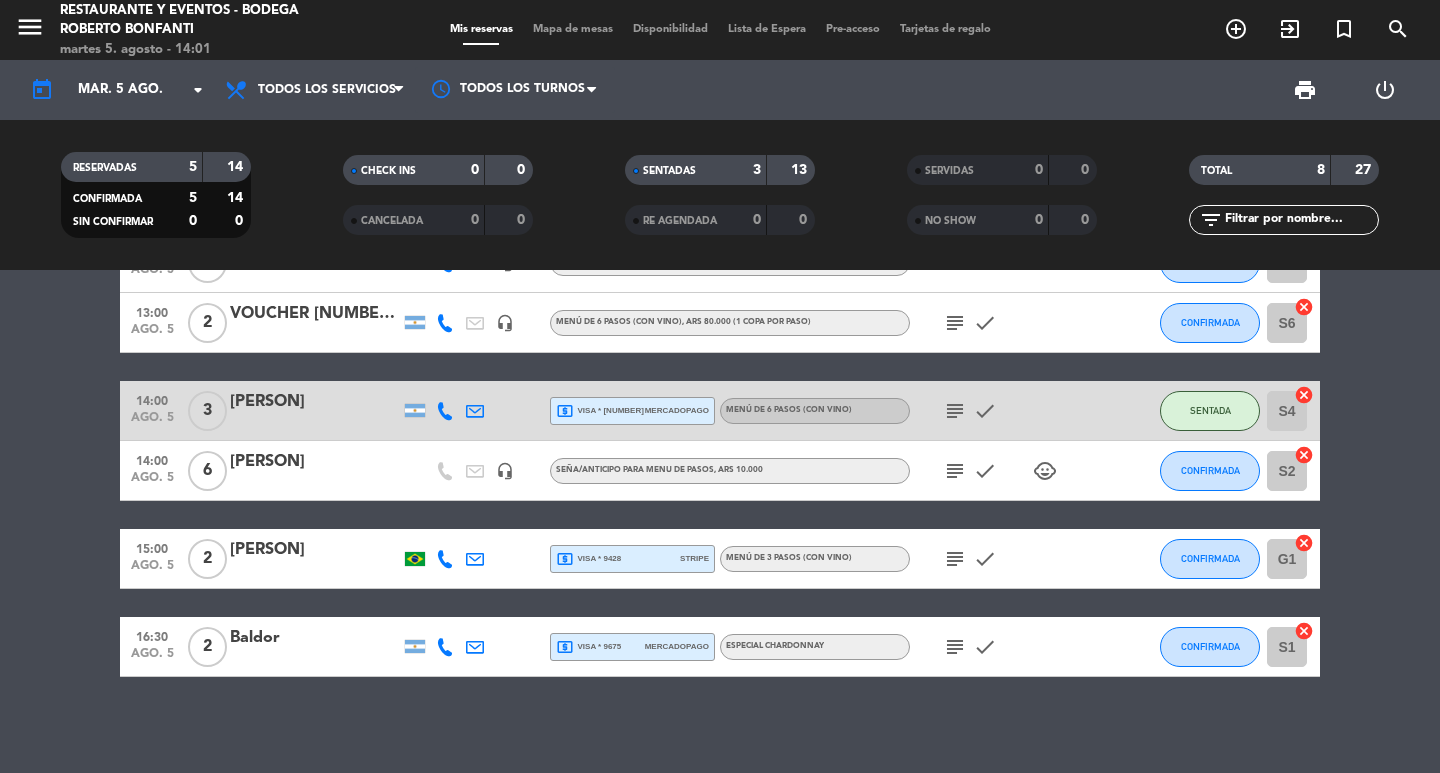 scroll, scrollTop: 231, scrollLeft: 0, axis: vertical 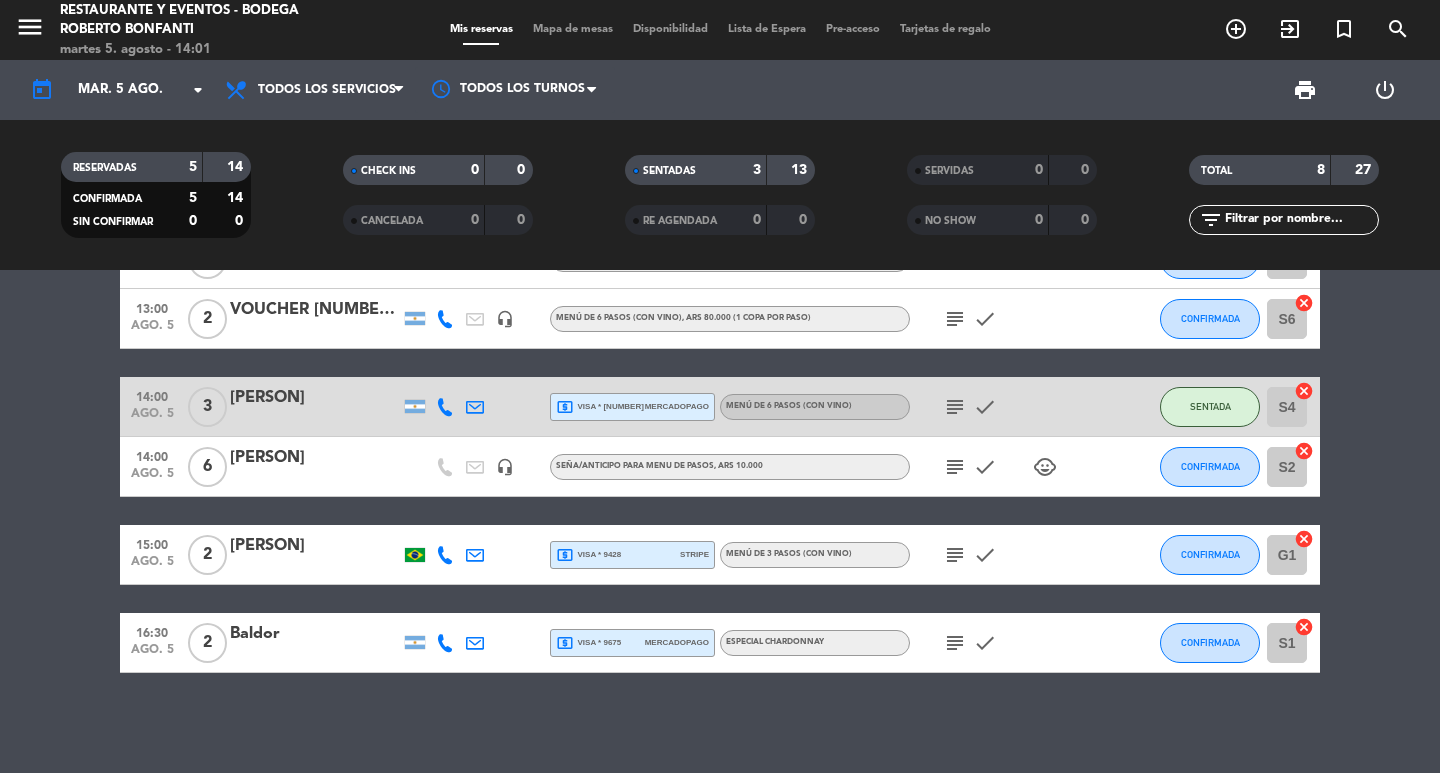 click on "subject" 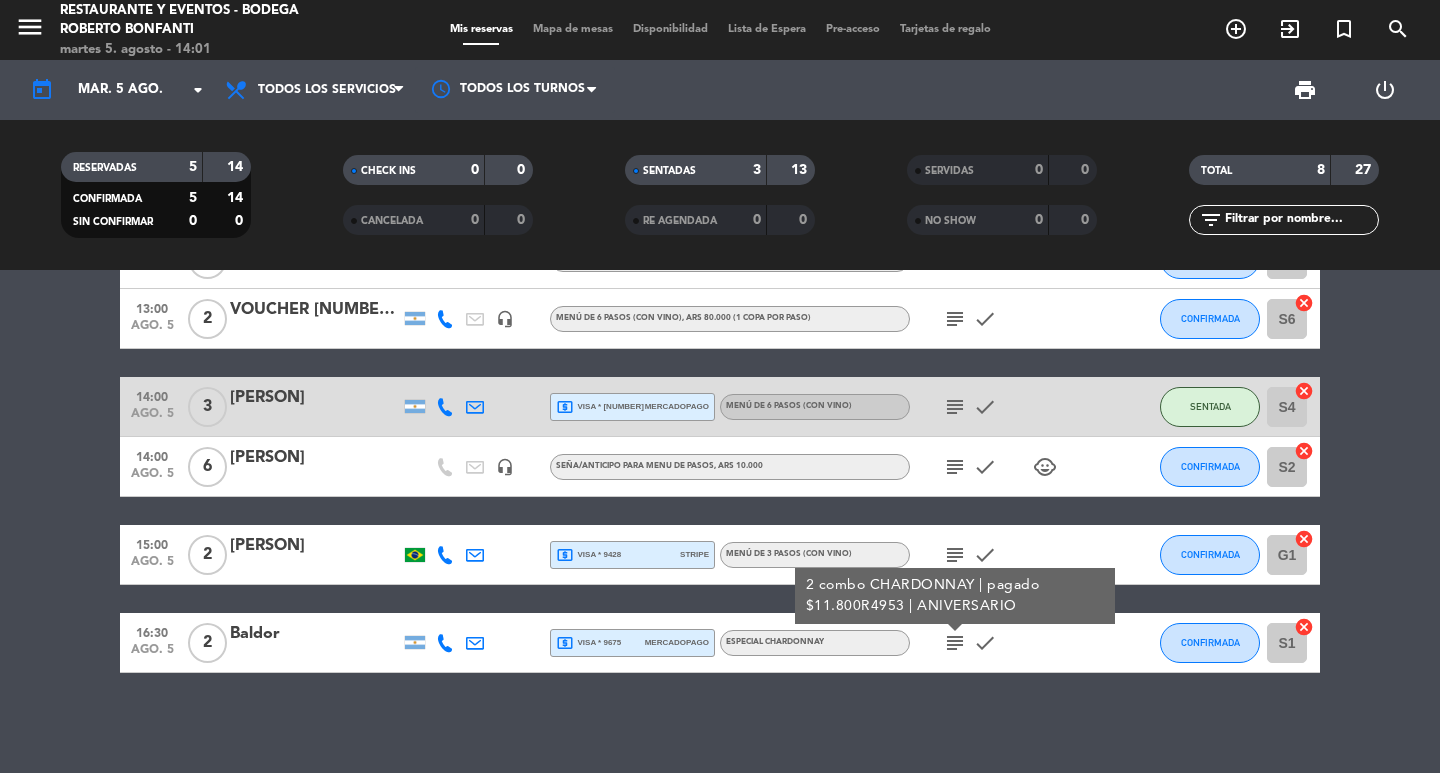 click on "subject" 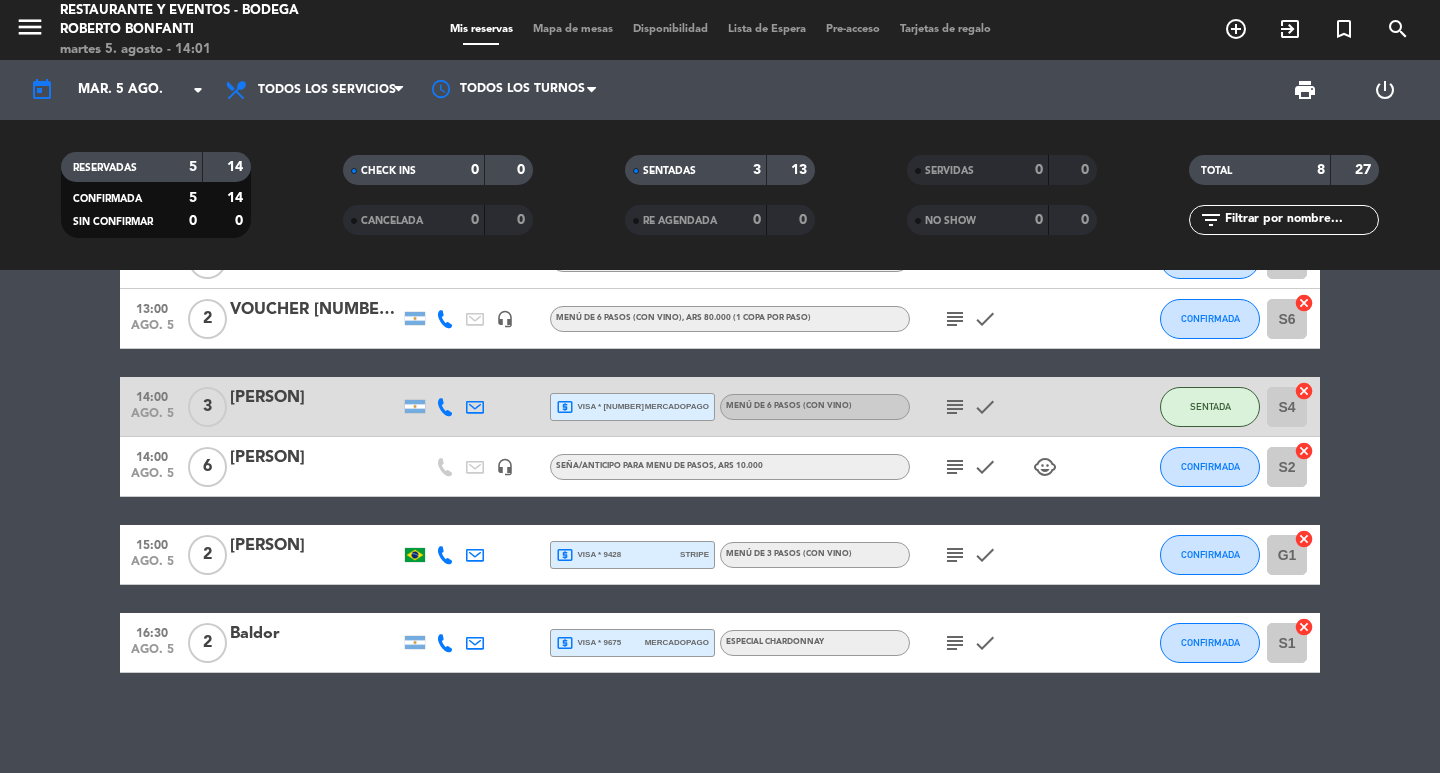 click on "subject" 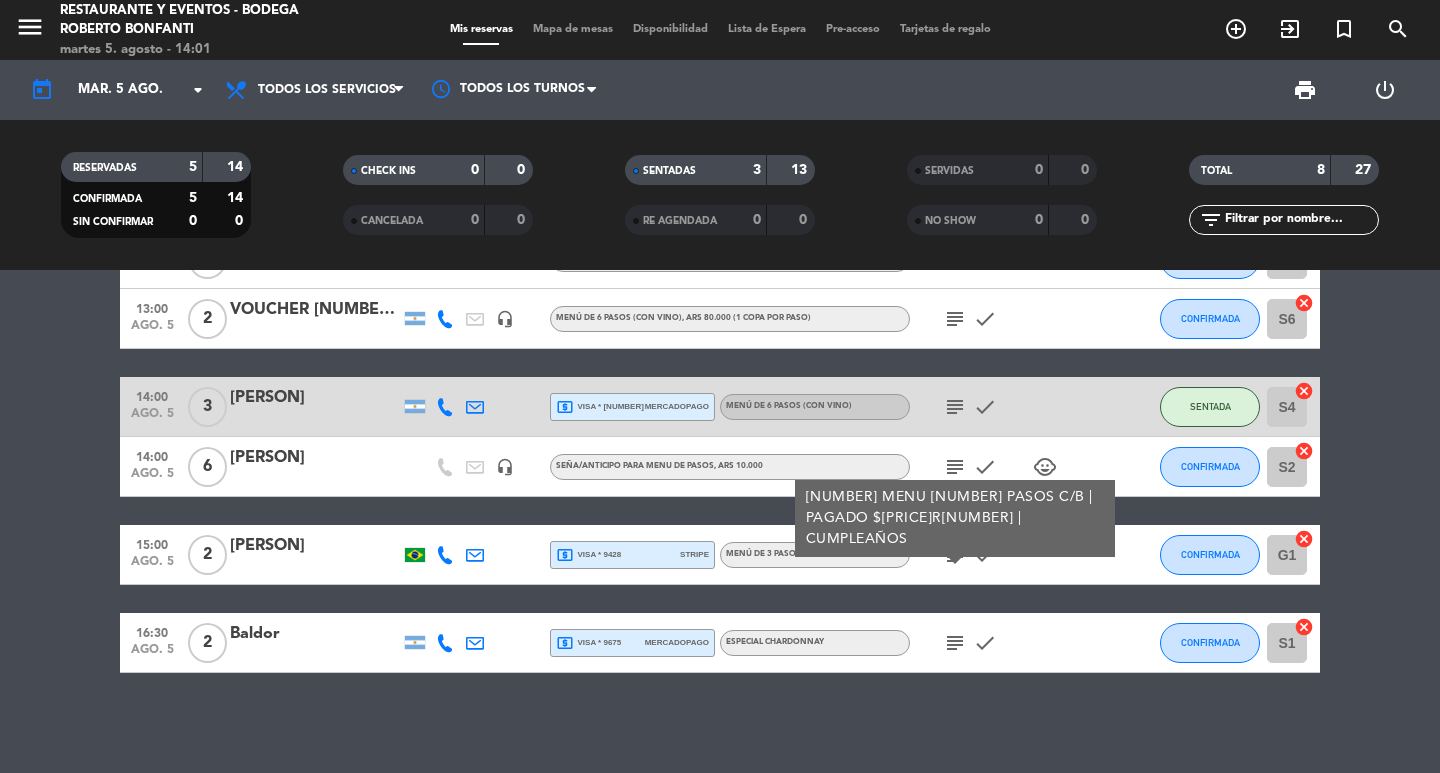 click on "subject  [NUMBER] MENU [NUMBER] PASOS C/B | PAGADO $[PRICE]R[NUMBER] | CUMPLEAÑOS  check" 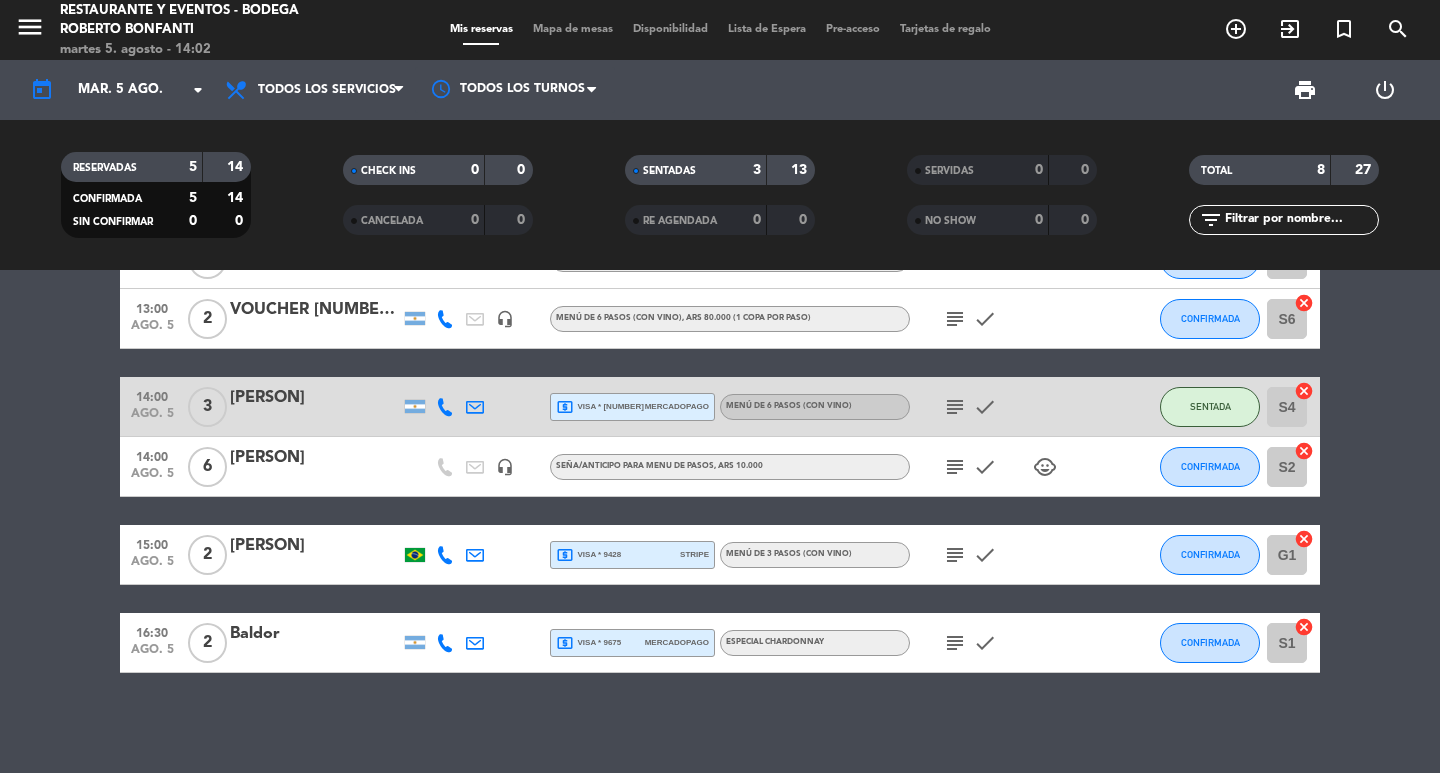 click on "subject" 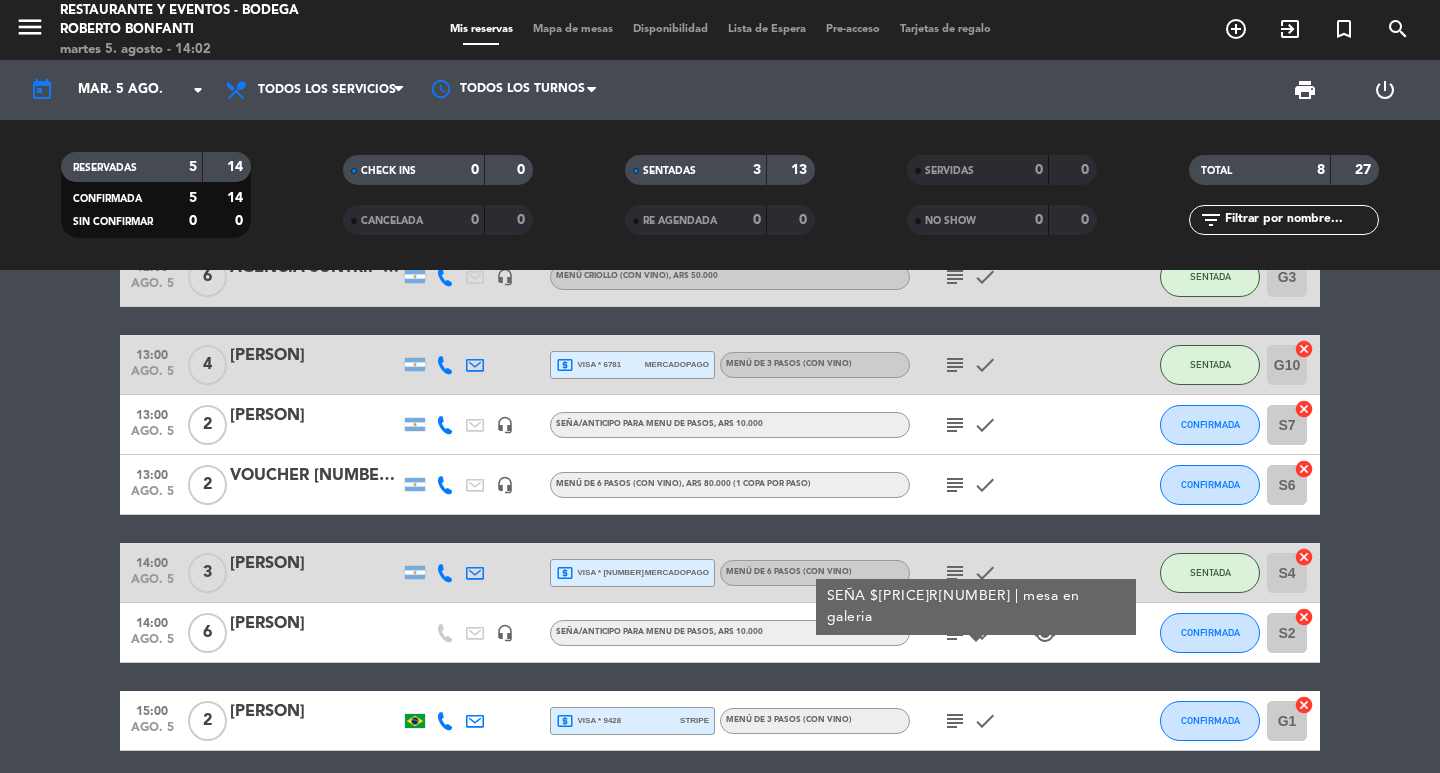 scroll, scrollTop: 100, scrollLeft: 0, axis: vertical 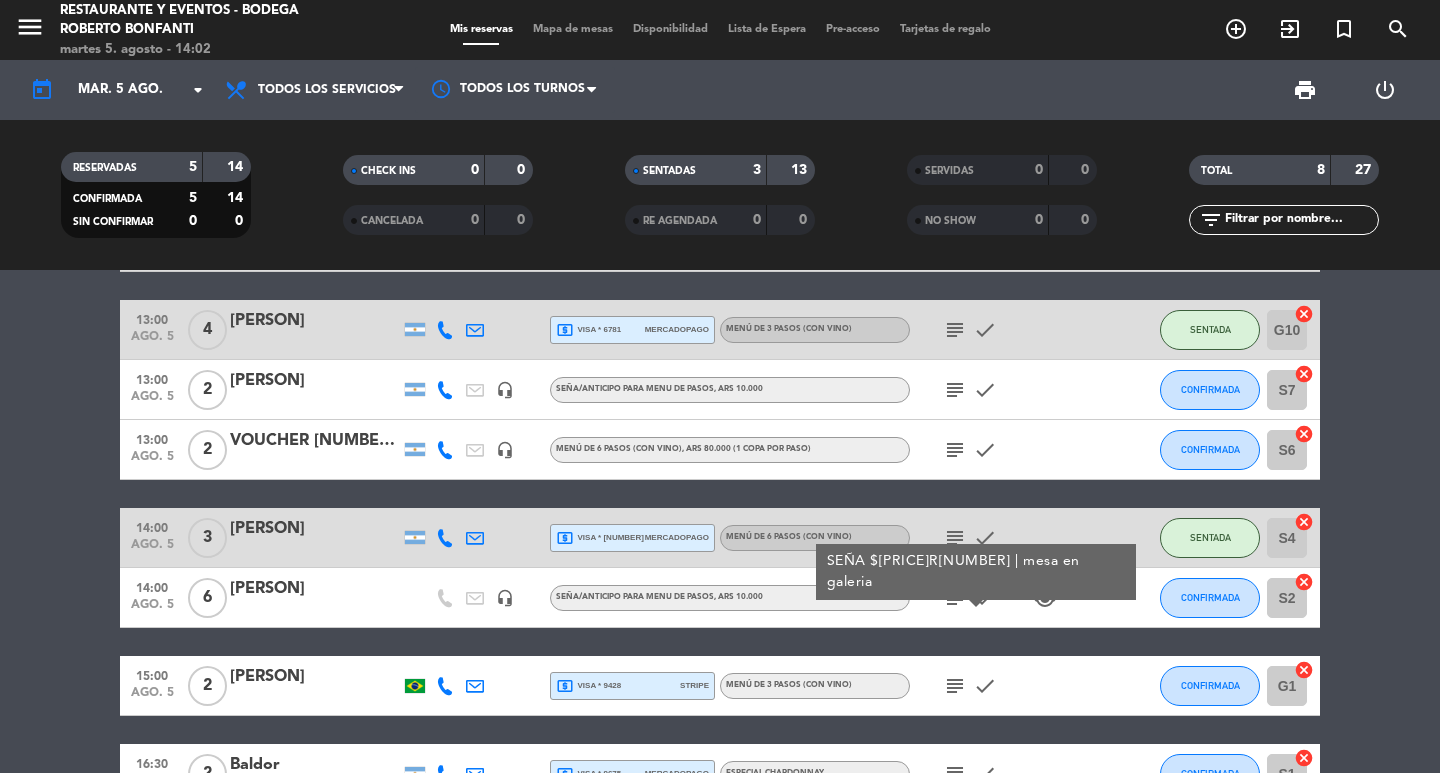 click on "subject   check" 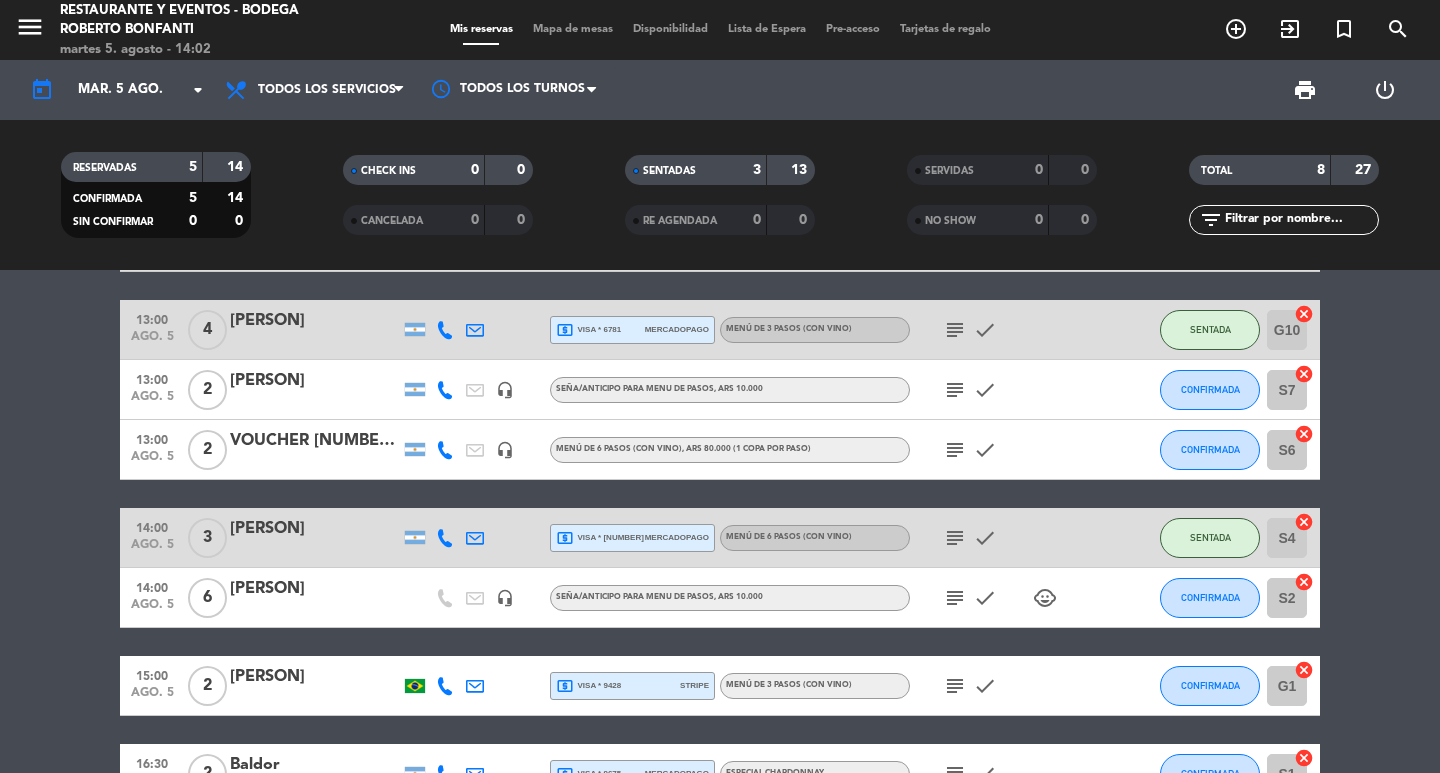 click on "subject" 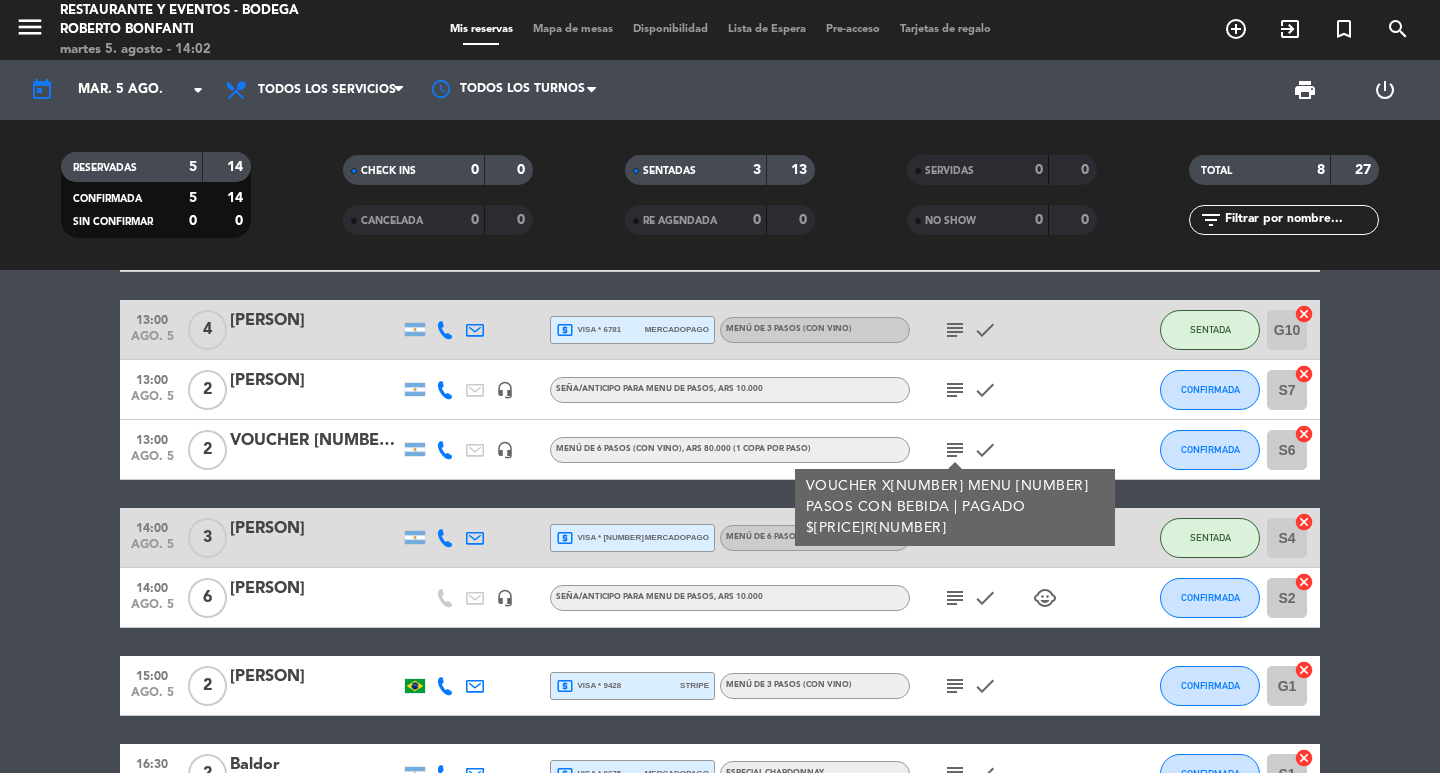 click on "subject  VOUCHER X[NUMBER] MENU [NUMBER] PASOS CON BEBIDA | PAGADO $[PRICE]R[NUMBER]  check" 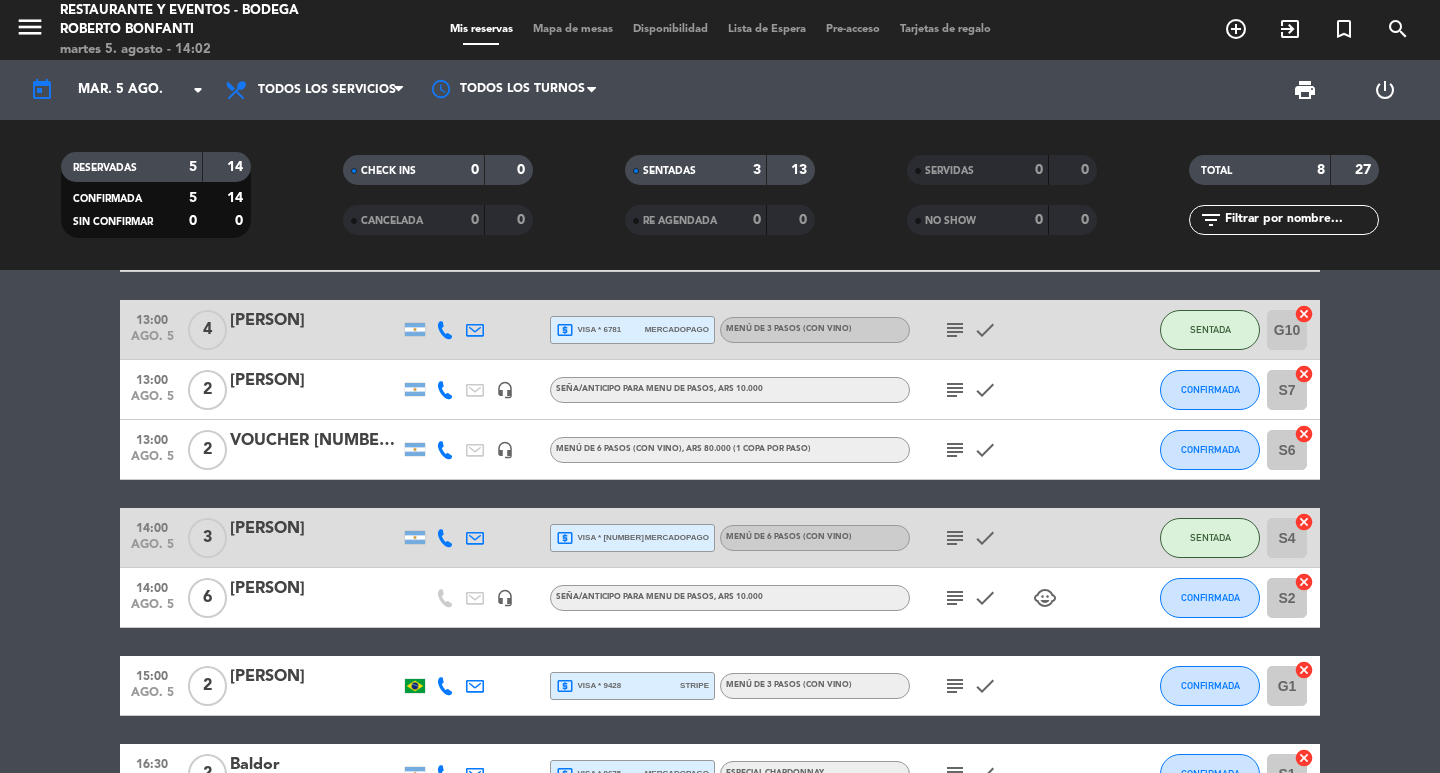 click on "subject" 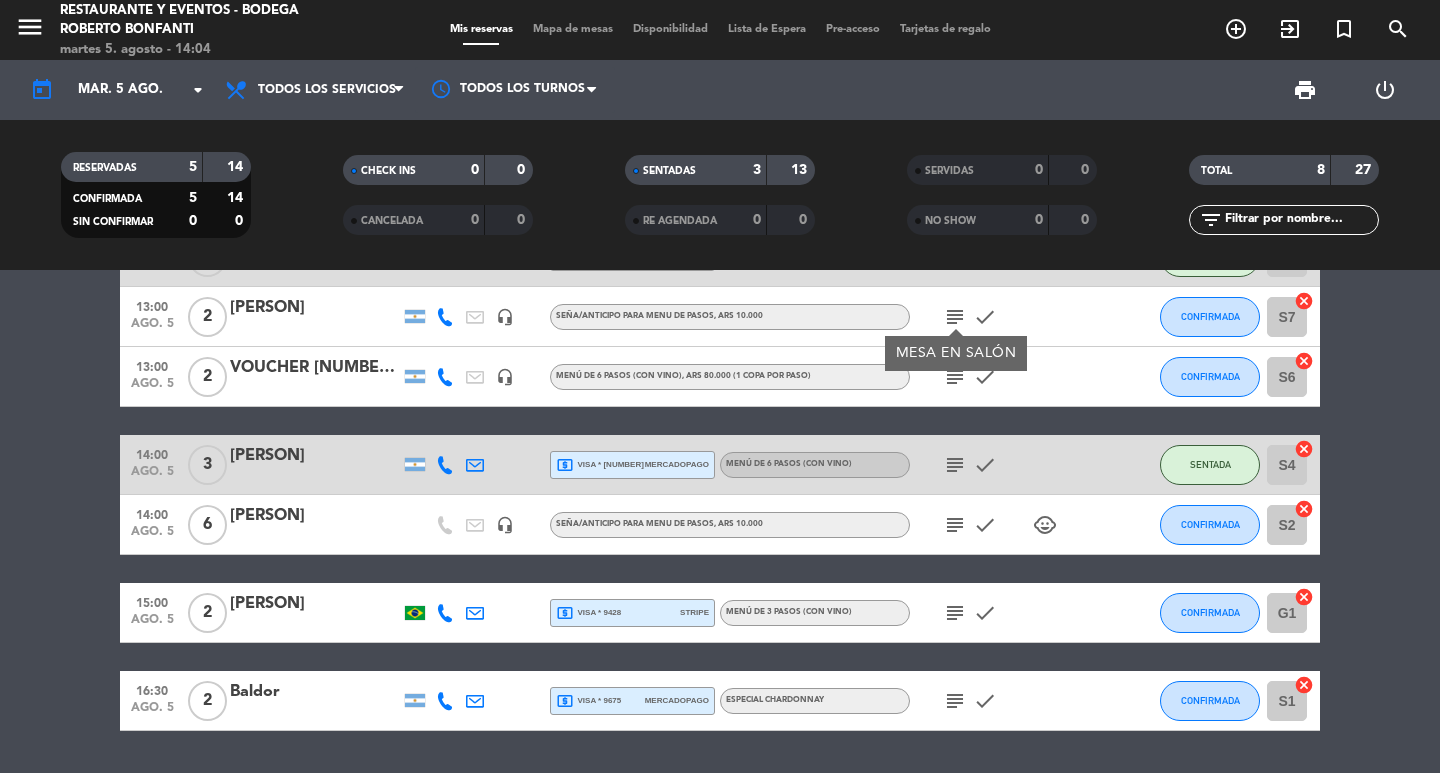 scroll, scrollTop: 200, scrollLeft: 0, axis: vertical 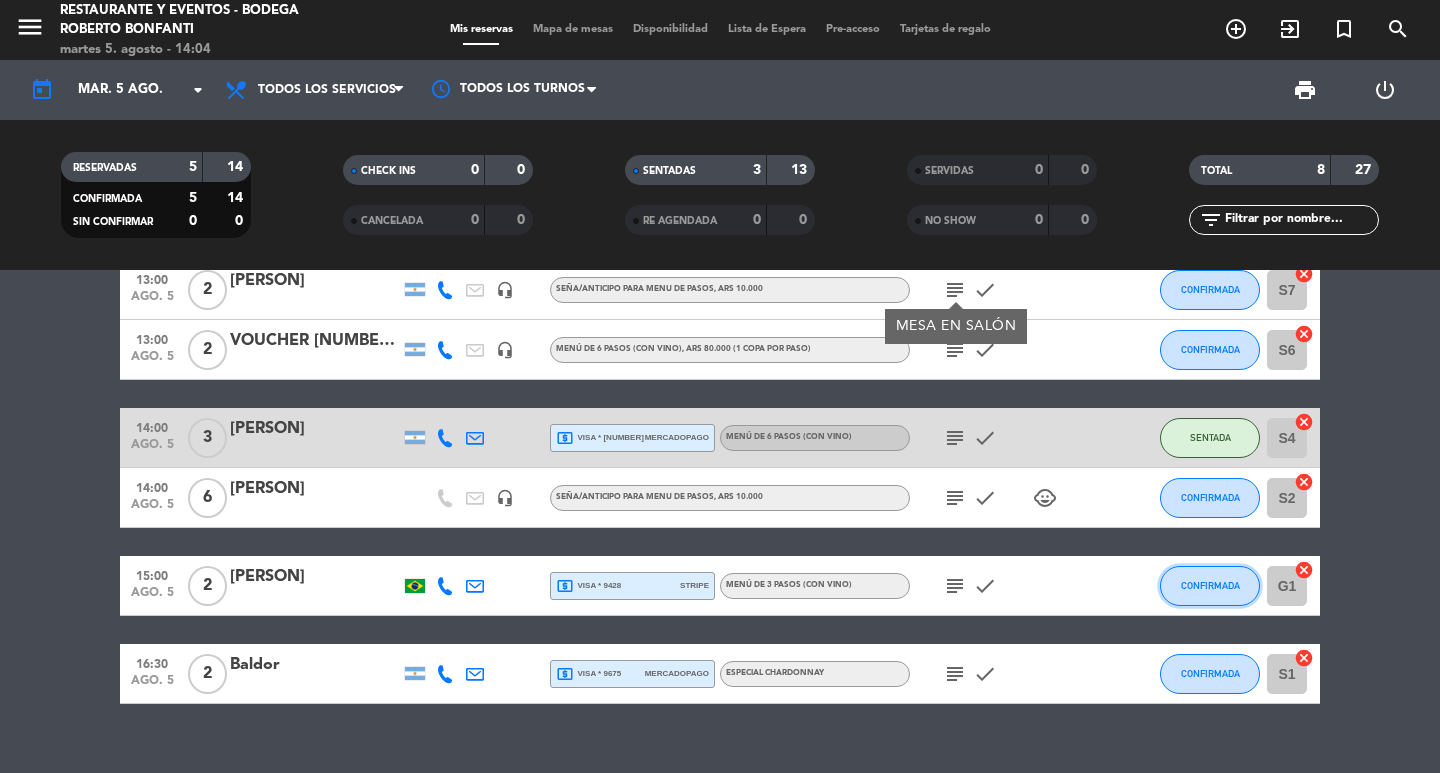 click on "CONFIRMADA" 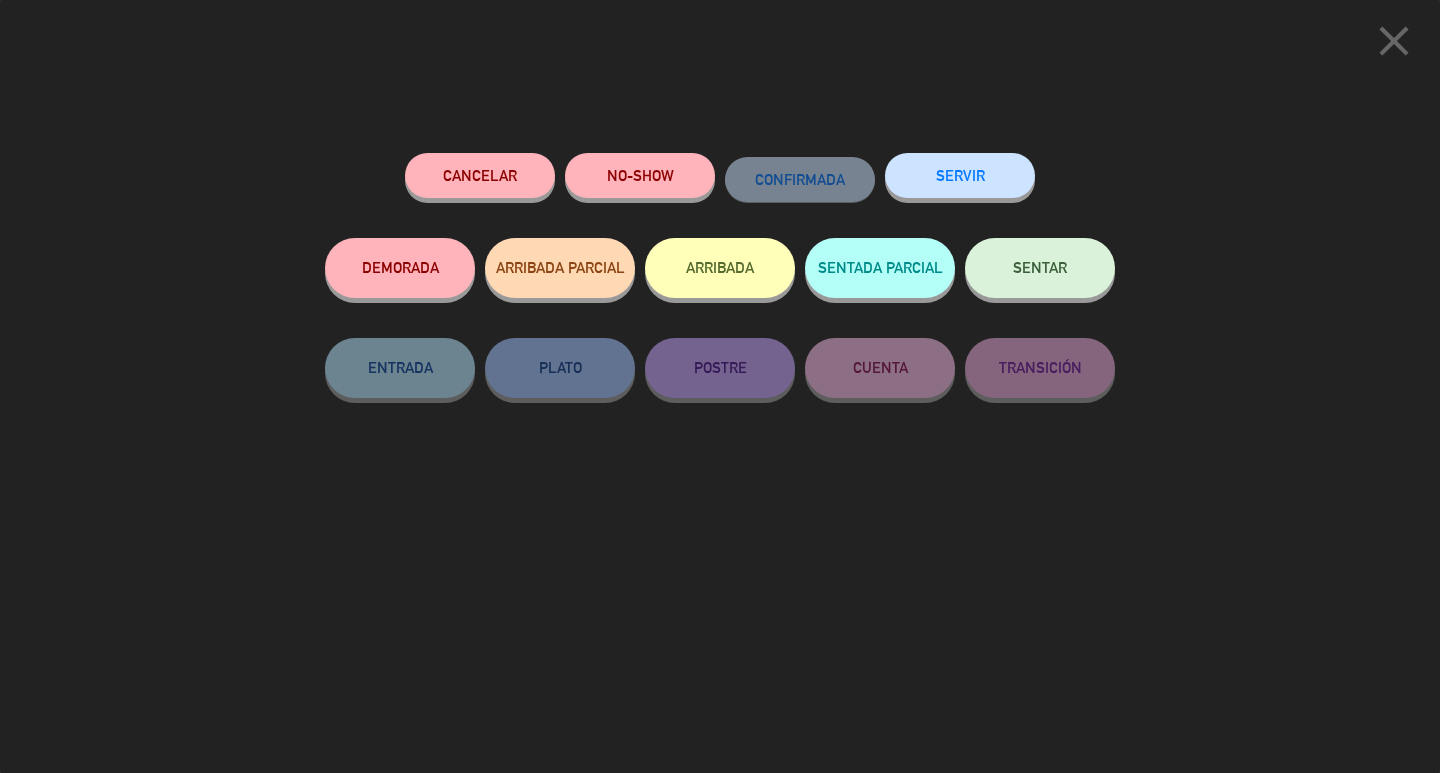 click on "SENTAR" 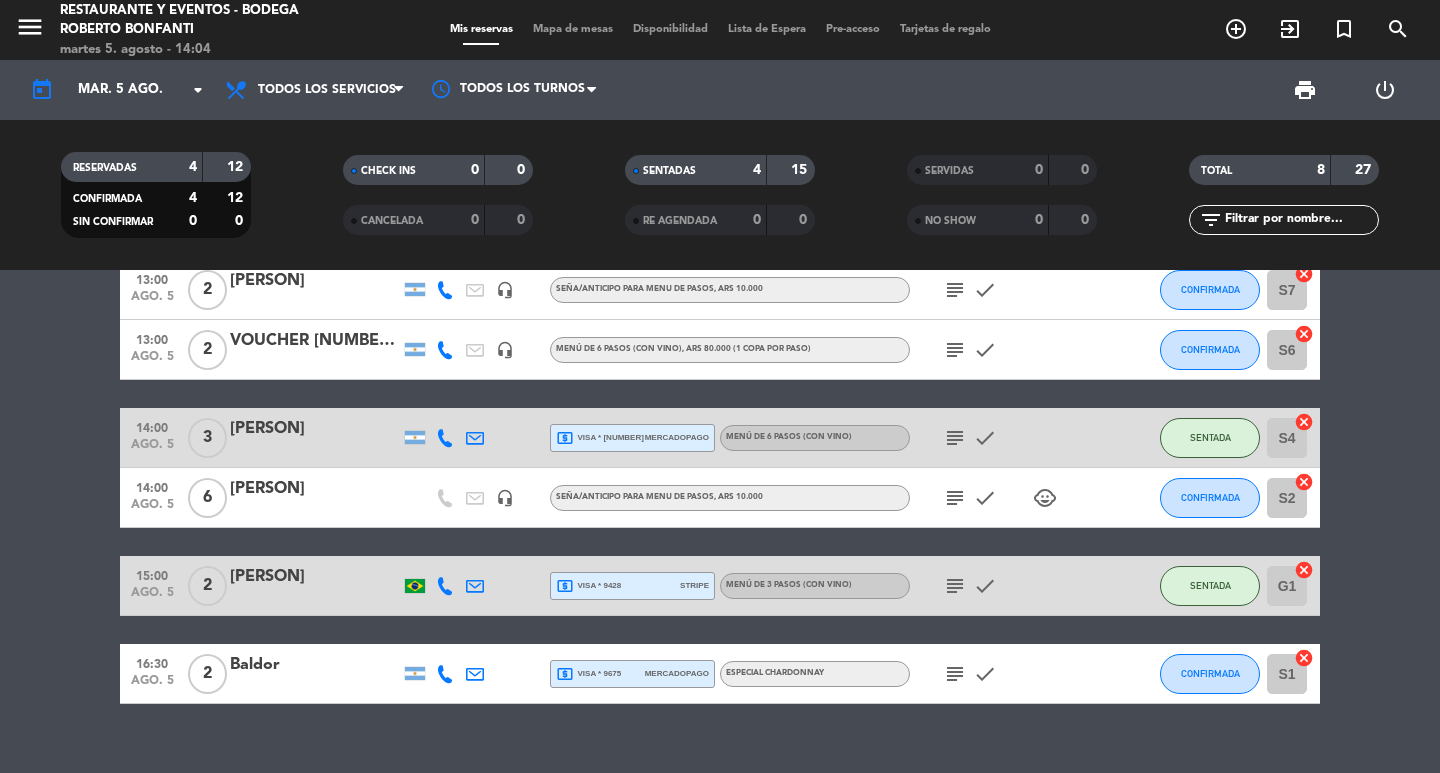 click on "subject" 